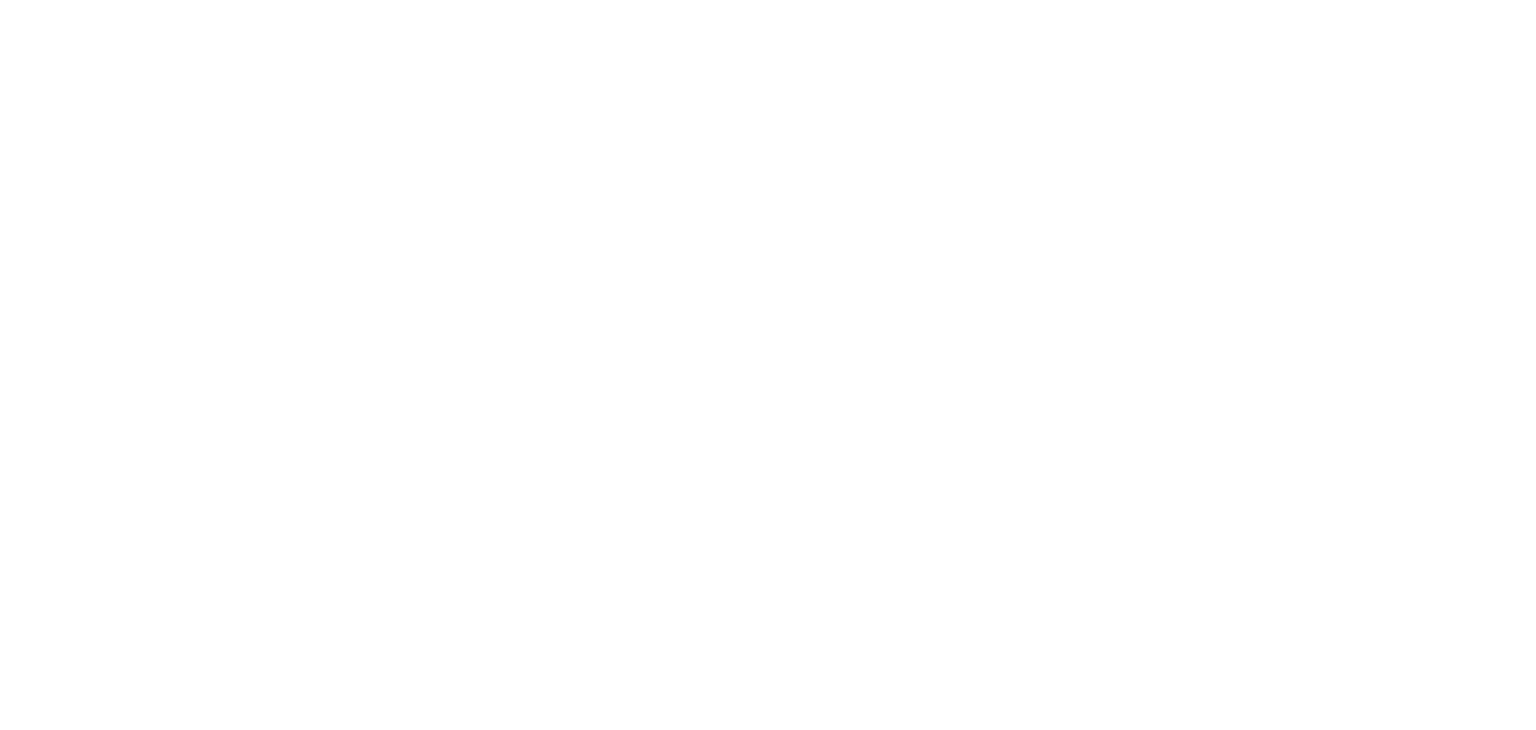 scroll, scrollTop: 0, scrollLeft: 0, axis: both 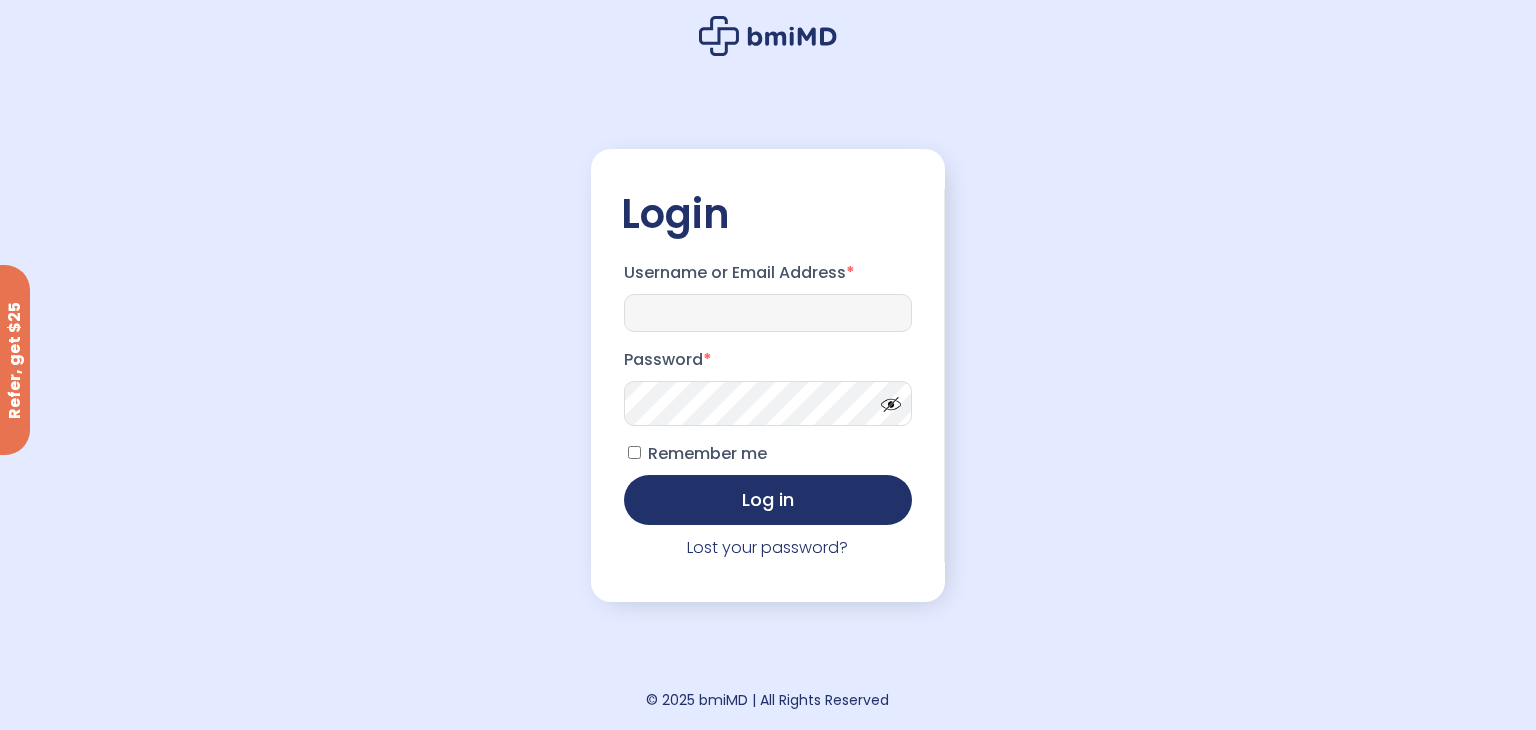 click on "Username or Email Address  *" at bounding box center [768, 313] 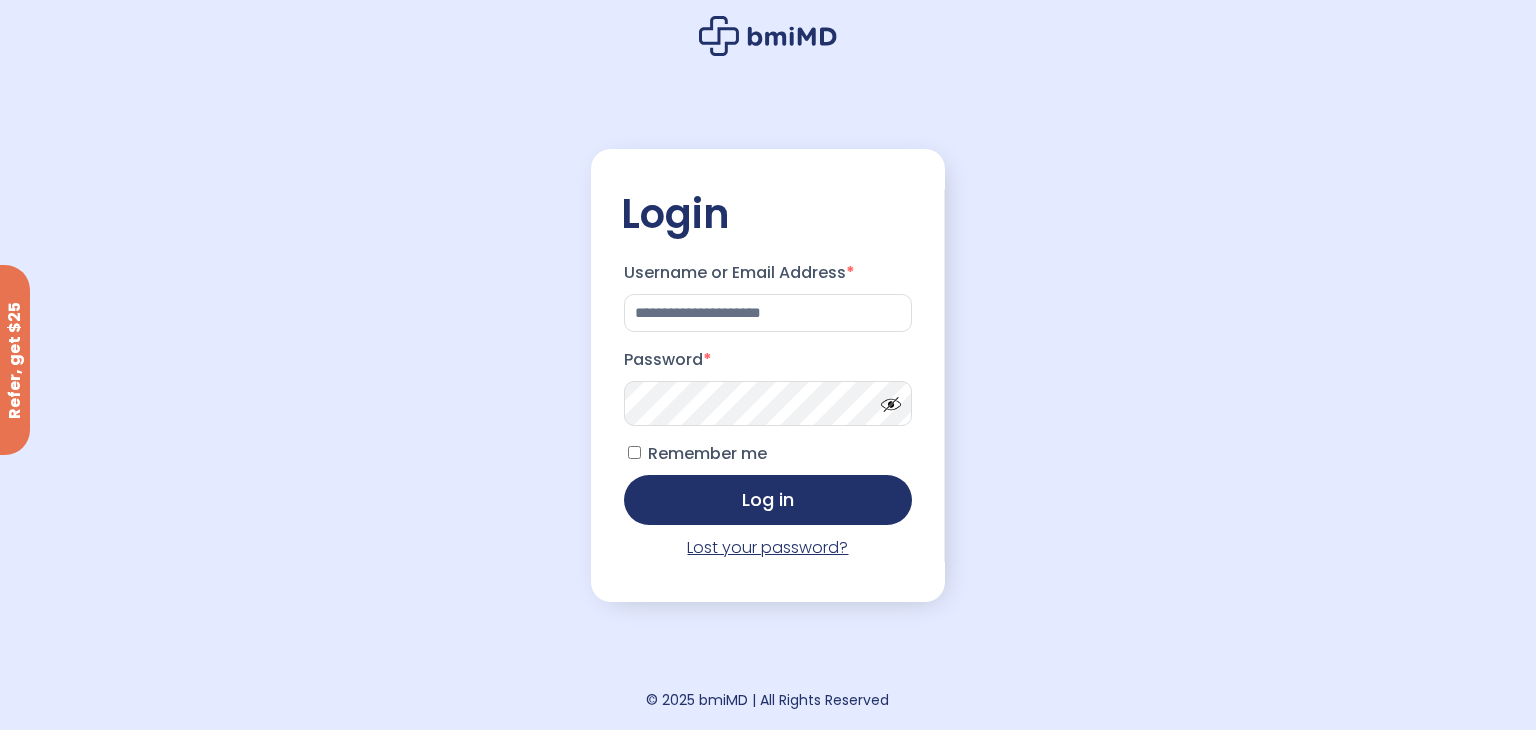 click on "Lost your password?" at bounding box center (767, 547) 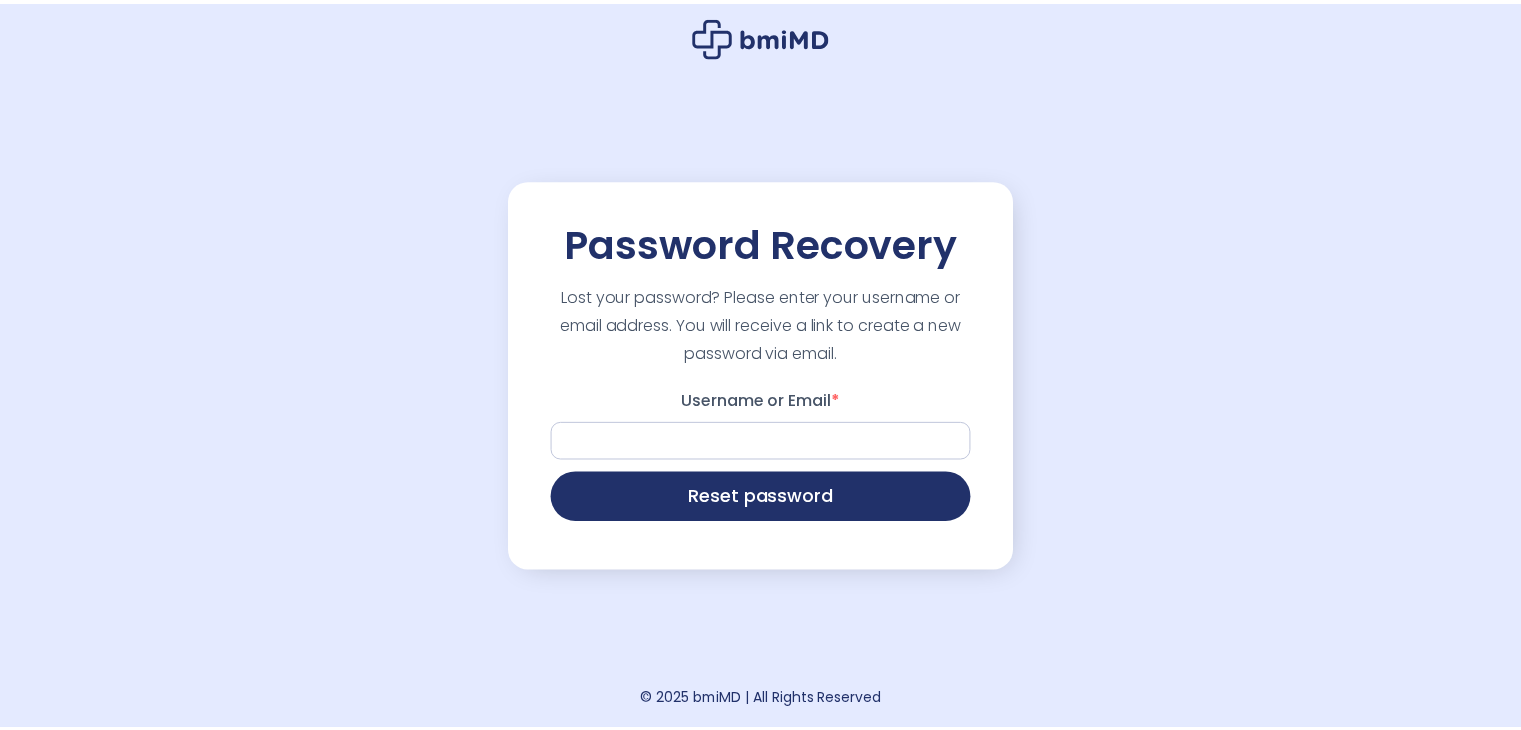 scroll, scrollTop: 0, scrollLeft: 0, axis: both 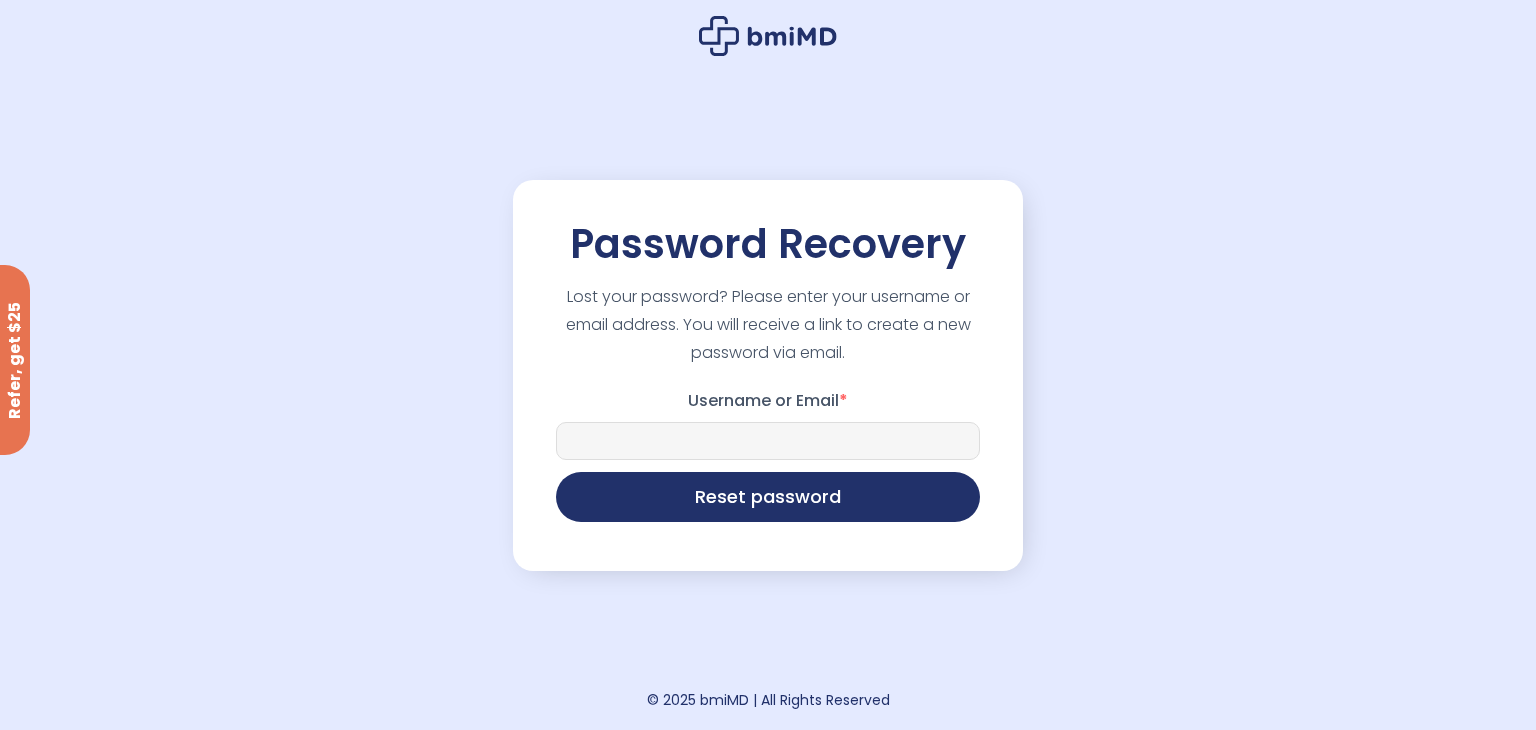 click on "Username or Email  *" at bounding box center [768, 441] 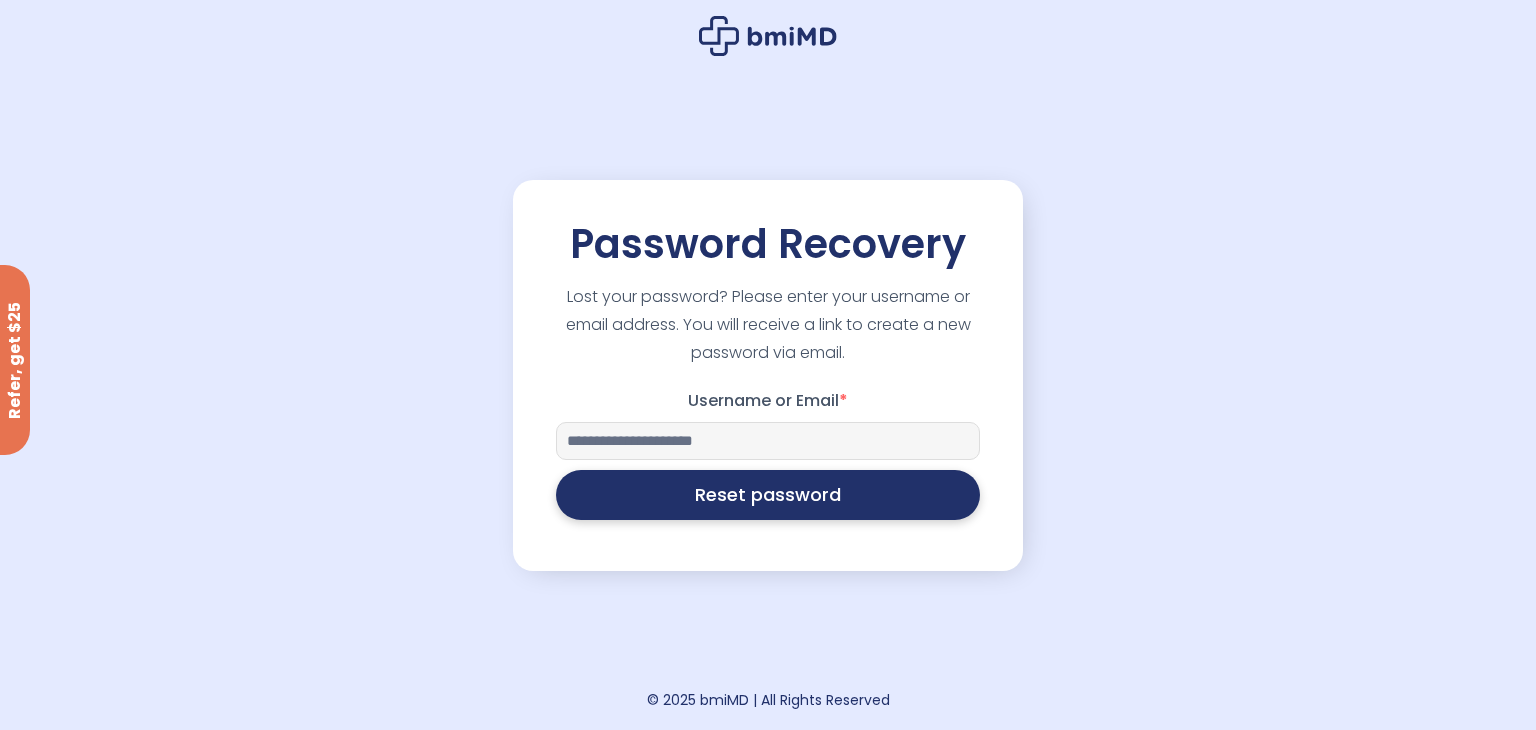 type on "**********" 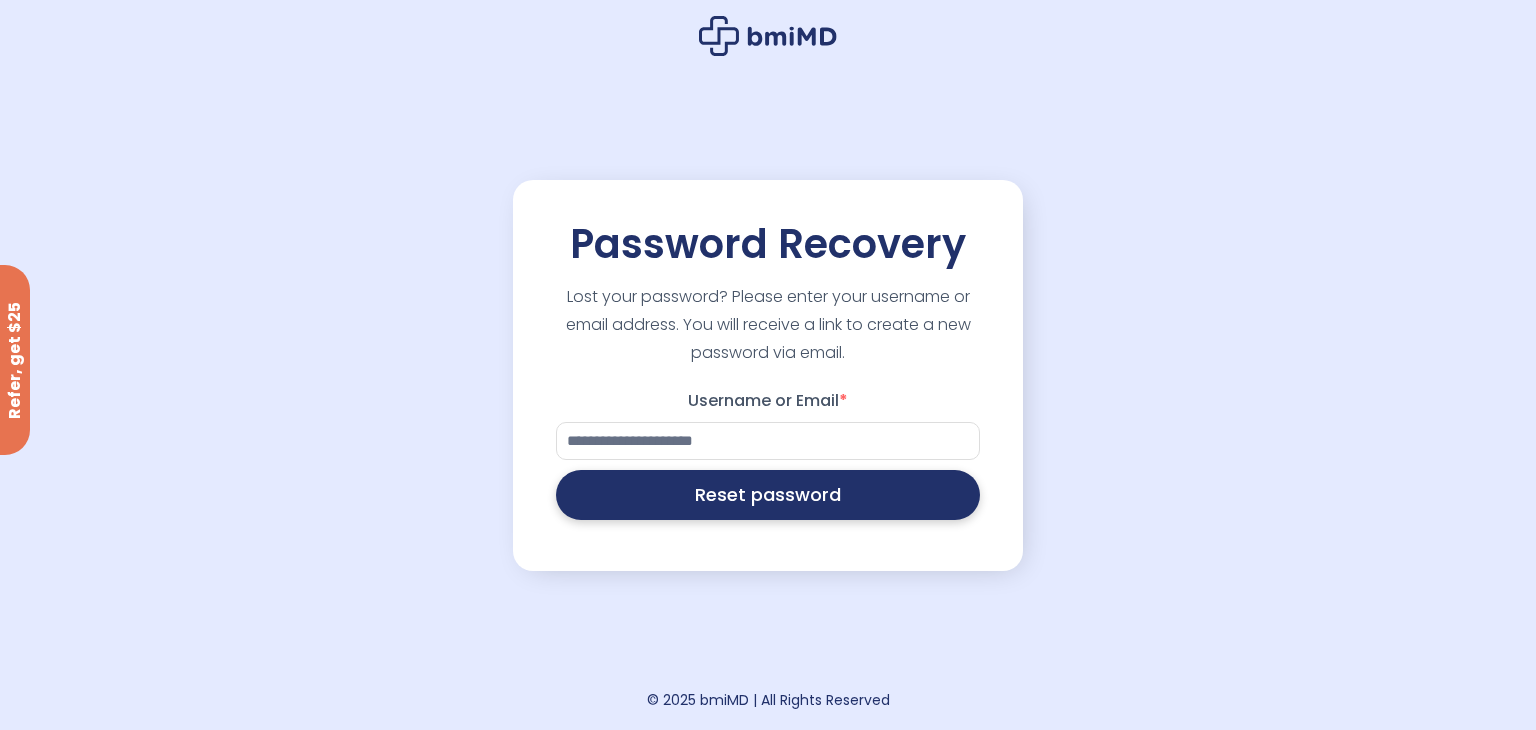click on "Reset password" at bounding box center (768, 495) 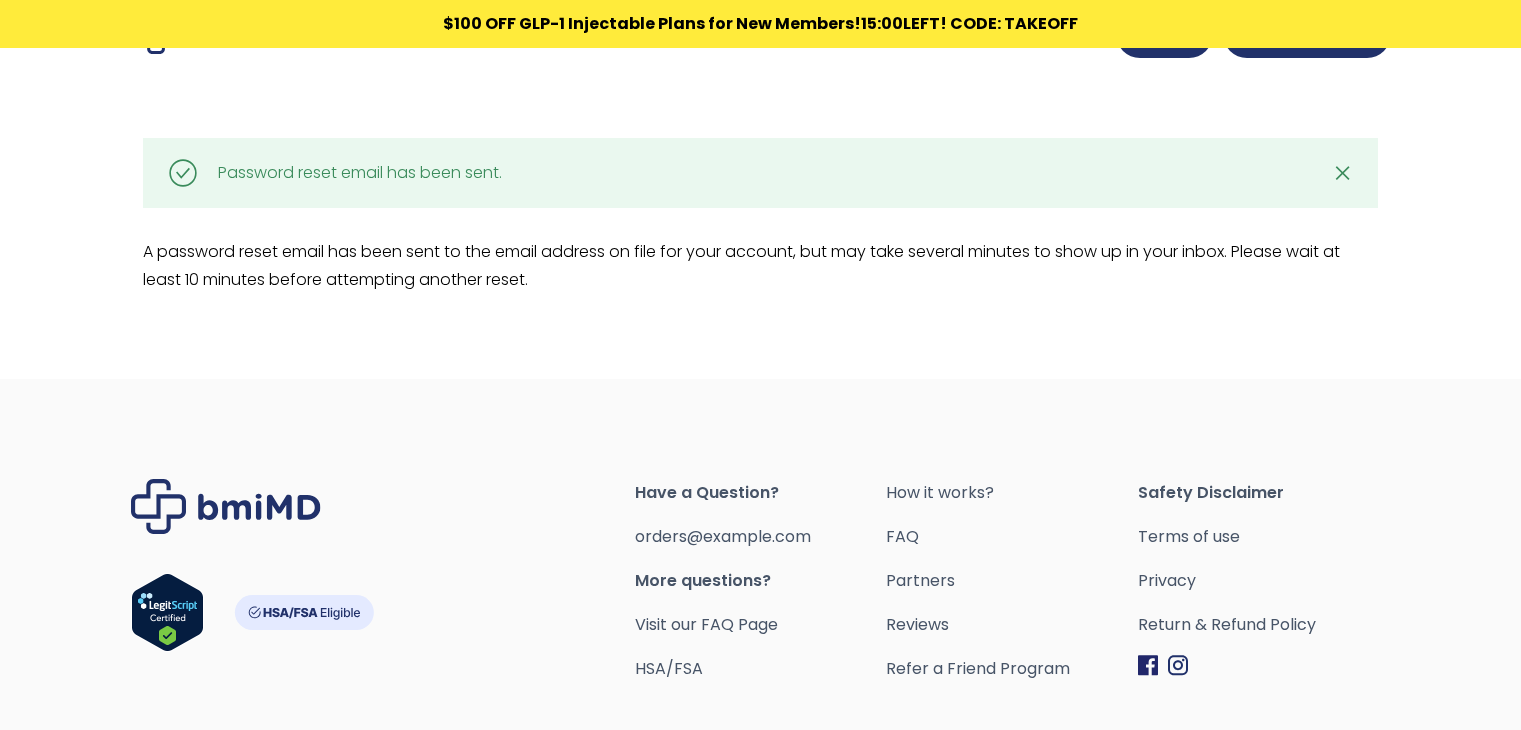 scroll, scrollTop: 0, scrollLeft: 0, axis: both 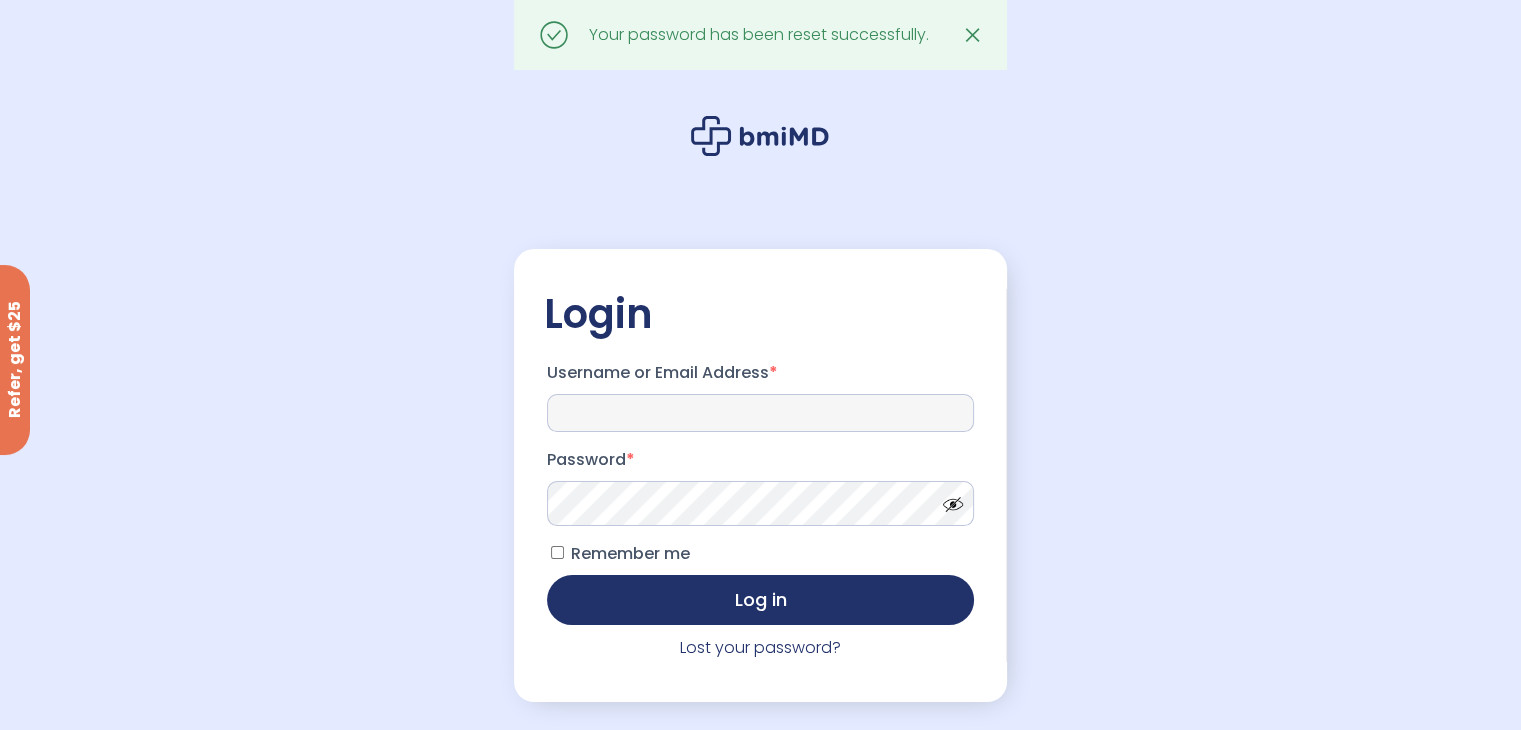 click on "Username or Email Address  *" at bounding box center (760, 413) 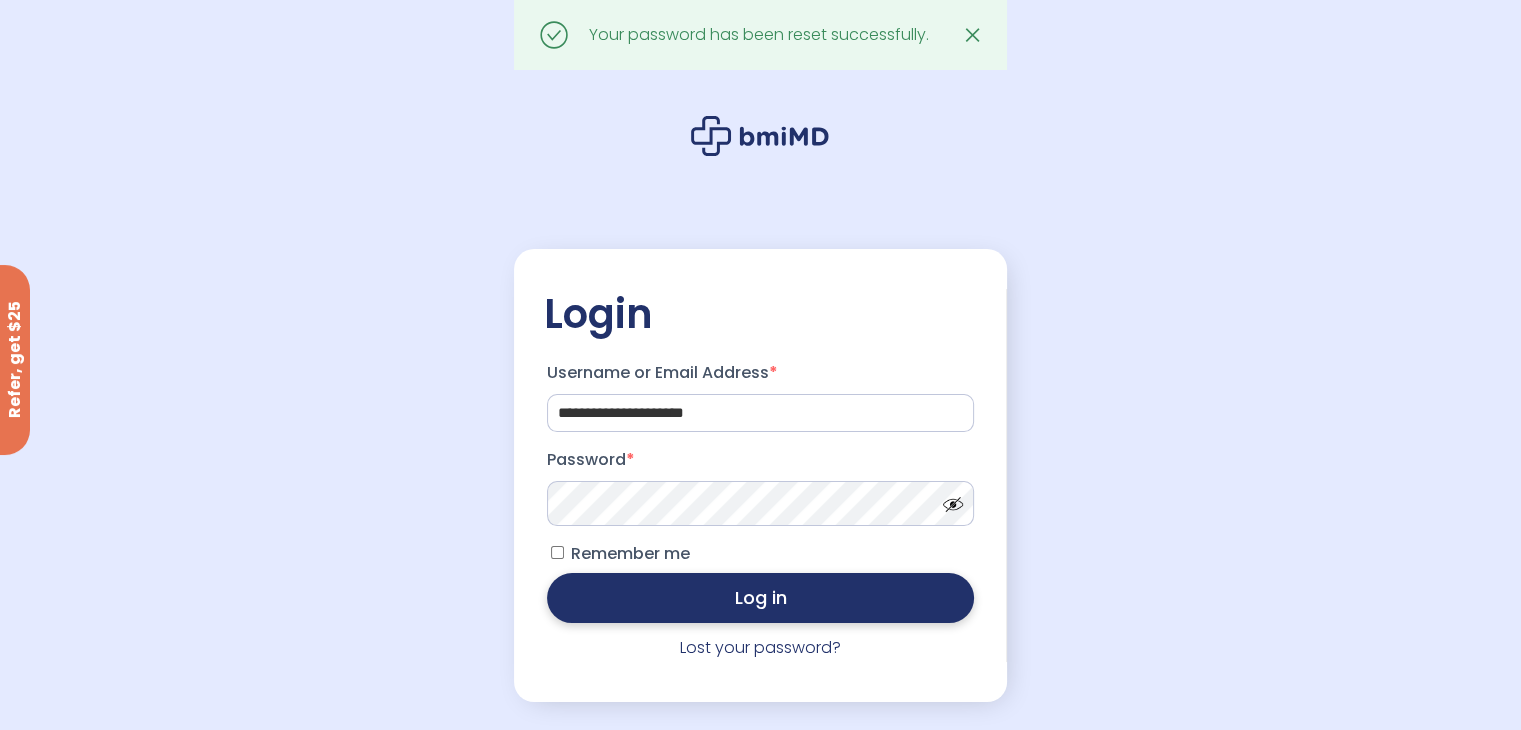 click on "Log in" at bounding box center (760, 598) 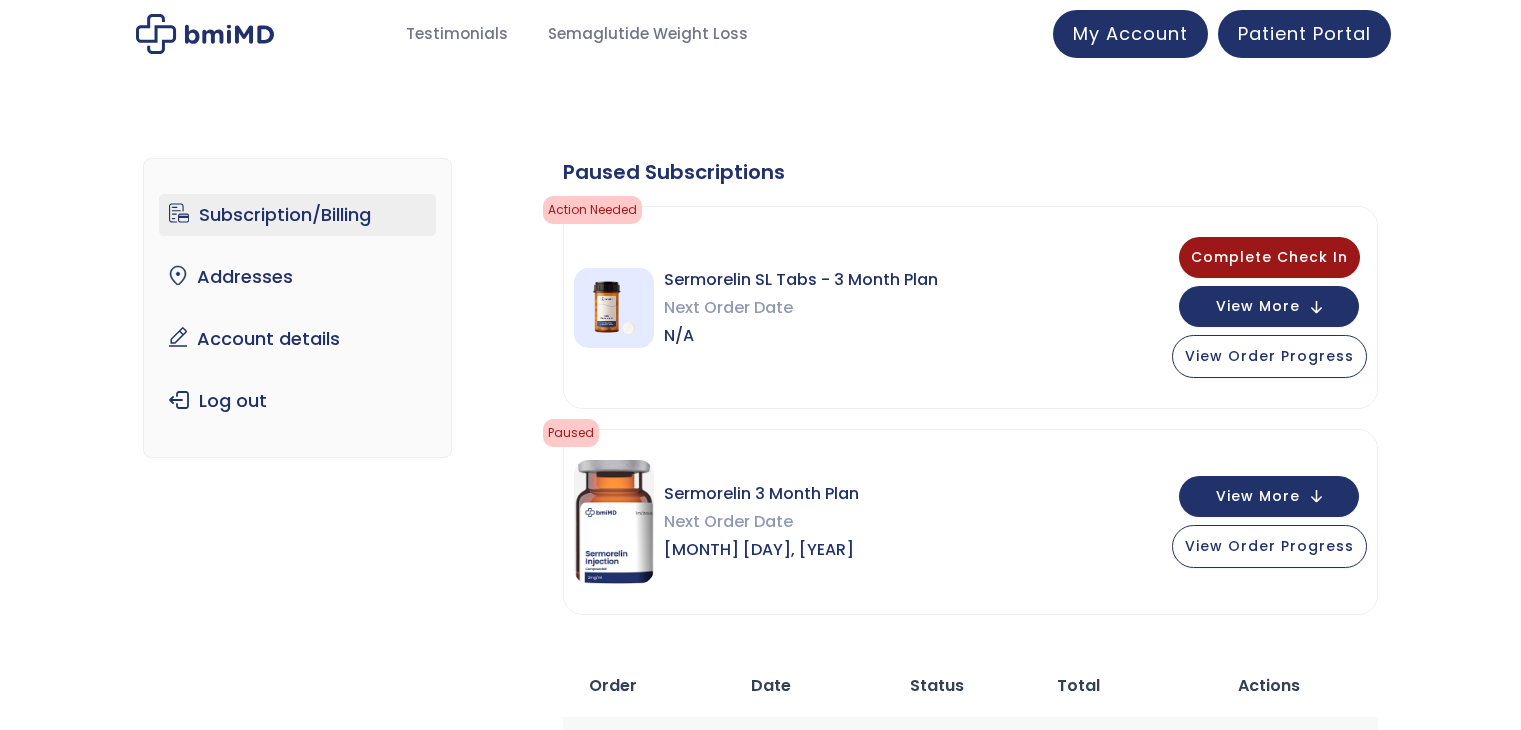 scroll, scrollTop: 0, scrollLeft: 0, axis: both 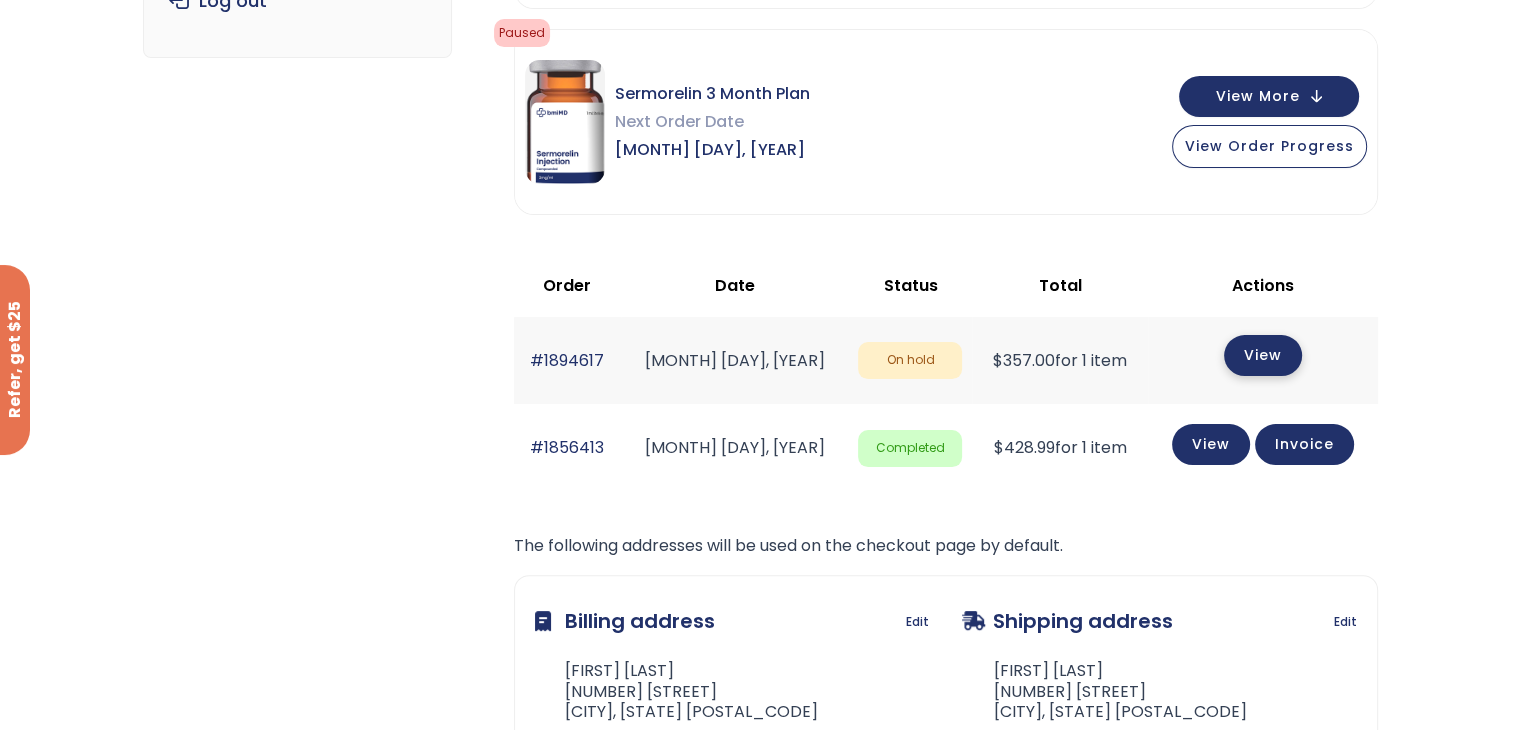click on "View" 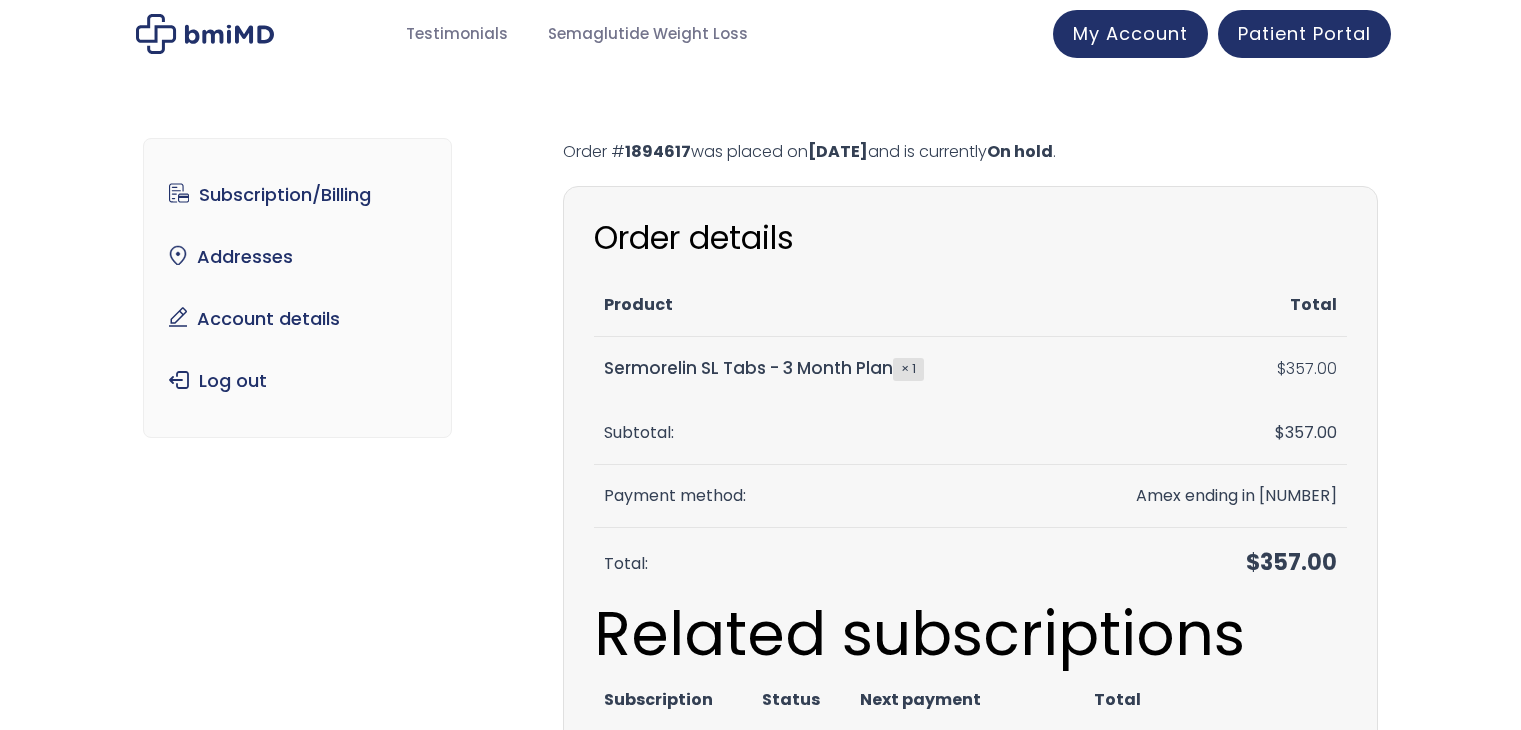 scroll, scrollTop: 0, scrollLeft: 0, axis: both 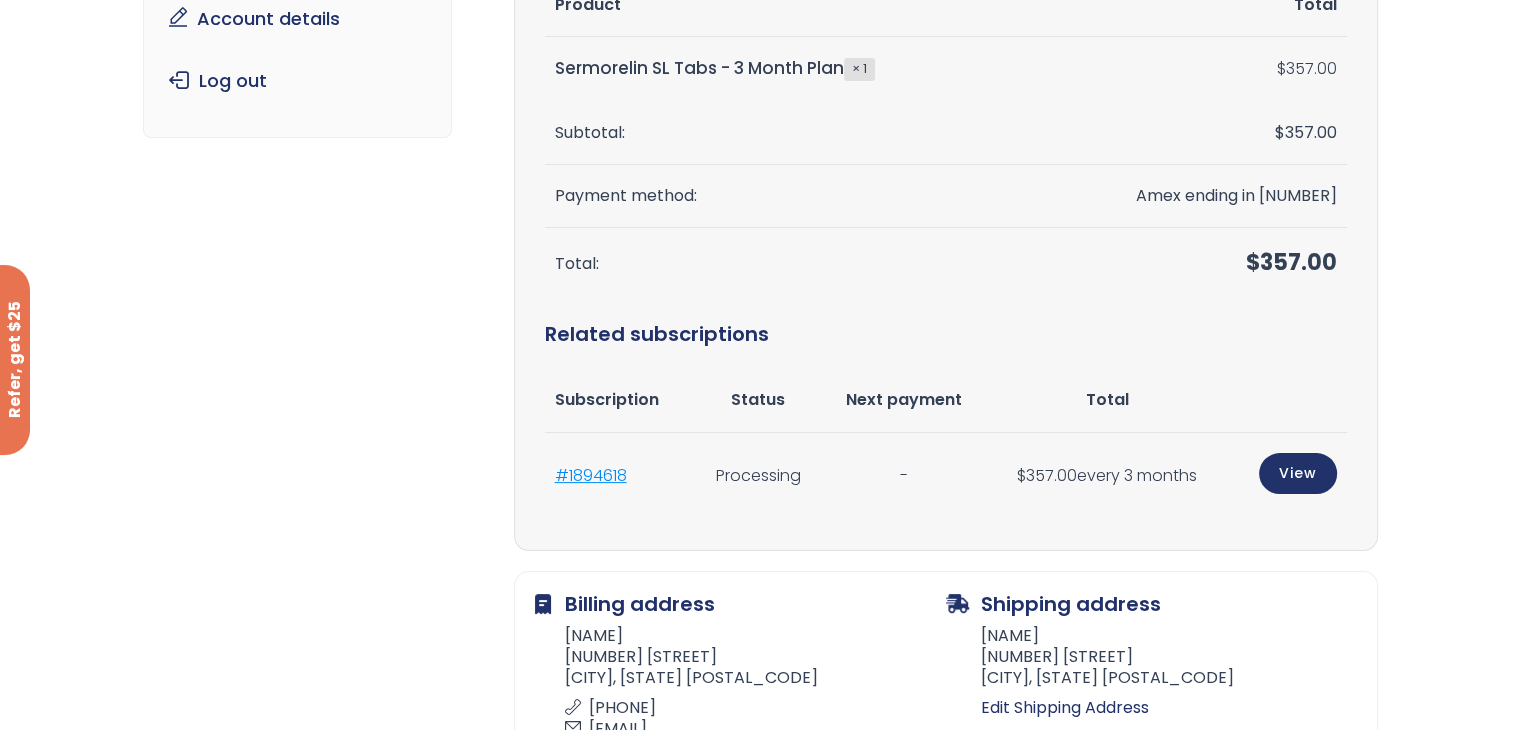 click on "#1894618" at bounding box center [591, 475] 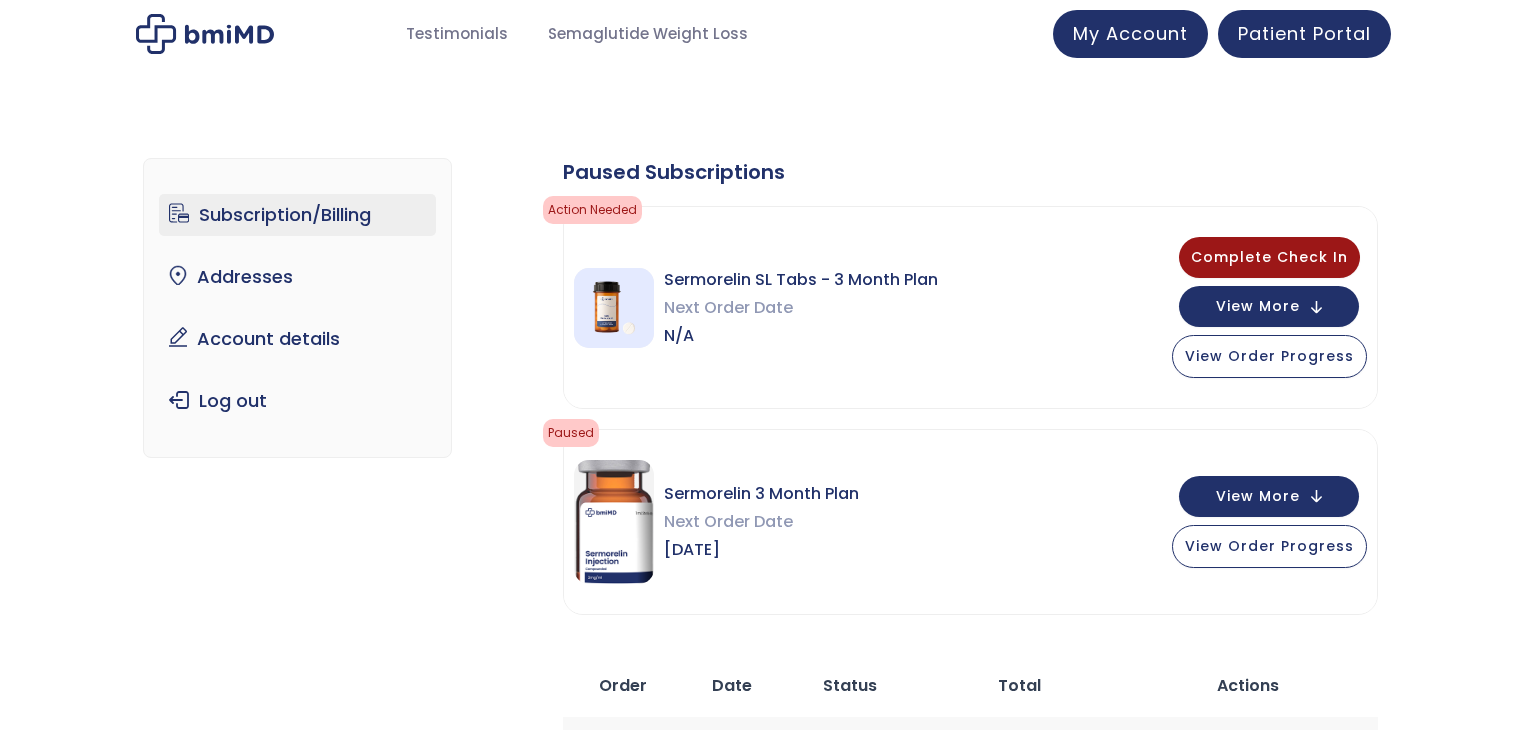scroll, scrollTop: 0, scrollLeft: 0, axis: both 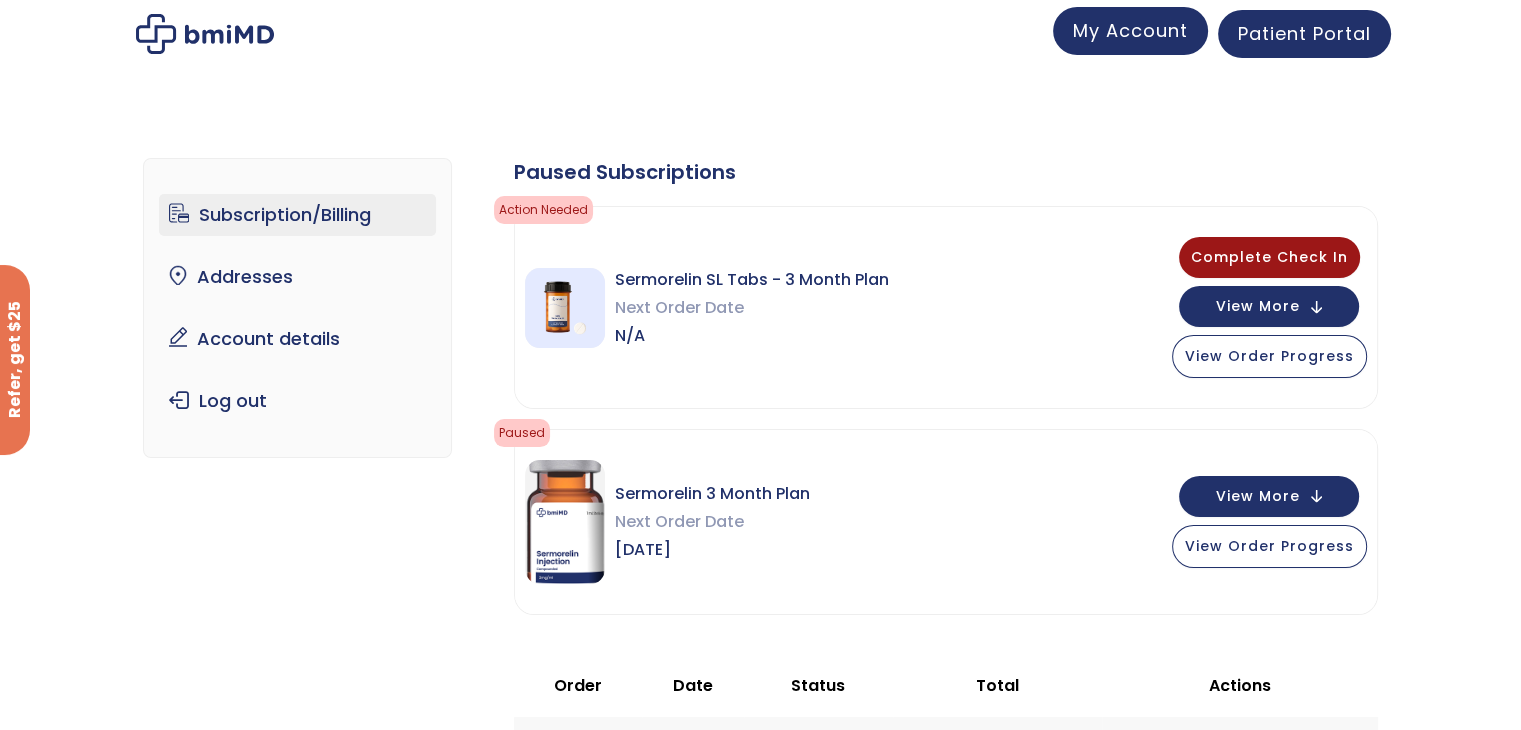click on "My Account" at bounding box center [1130, 30] 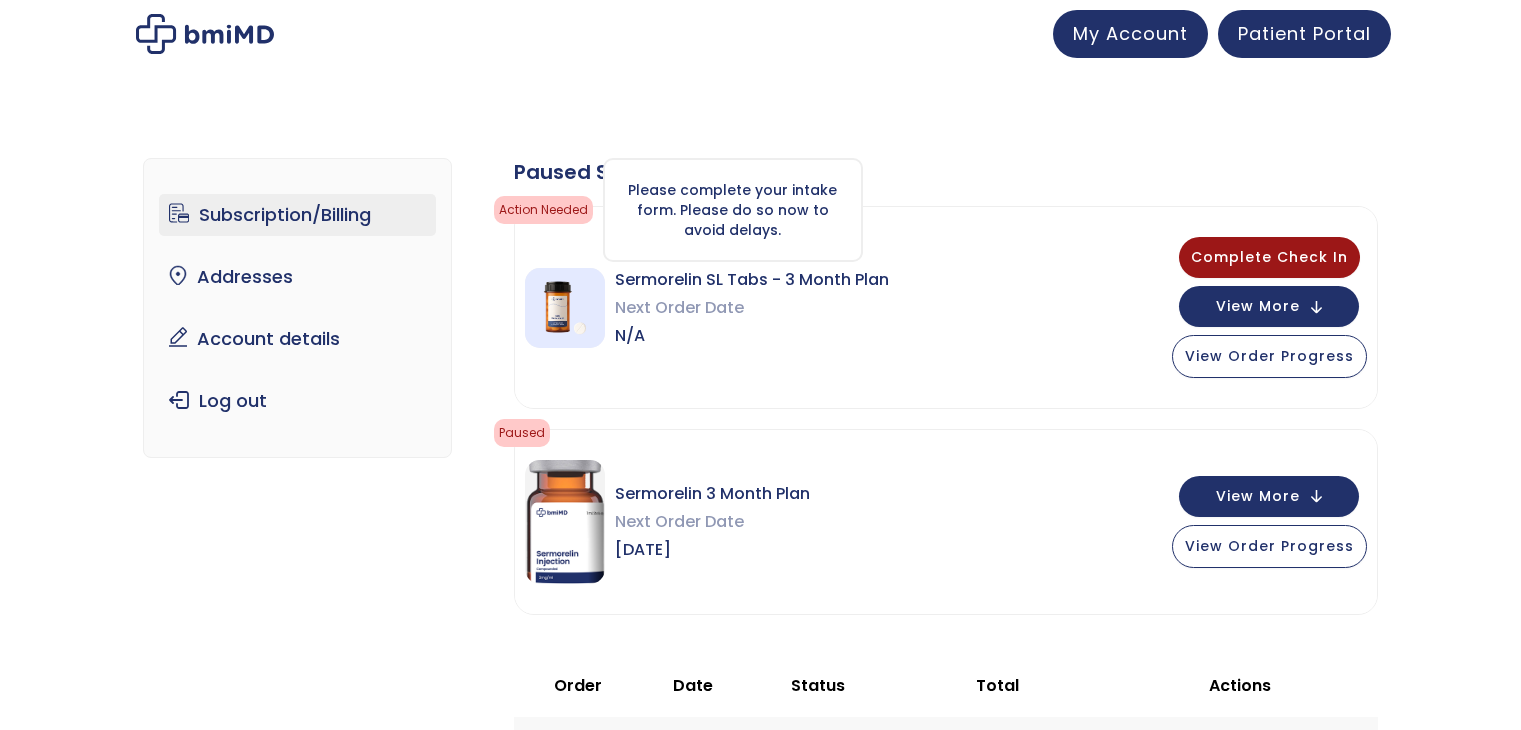 scroll, scrollTop: 0, scrollLeft: 0, axis: both 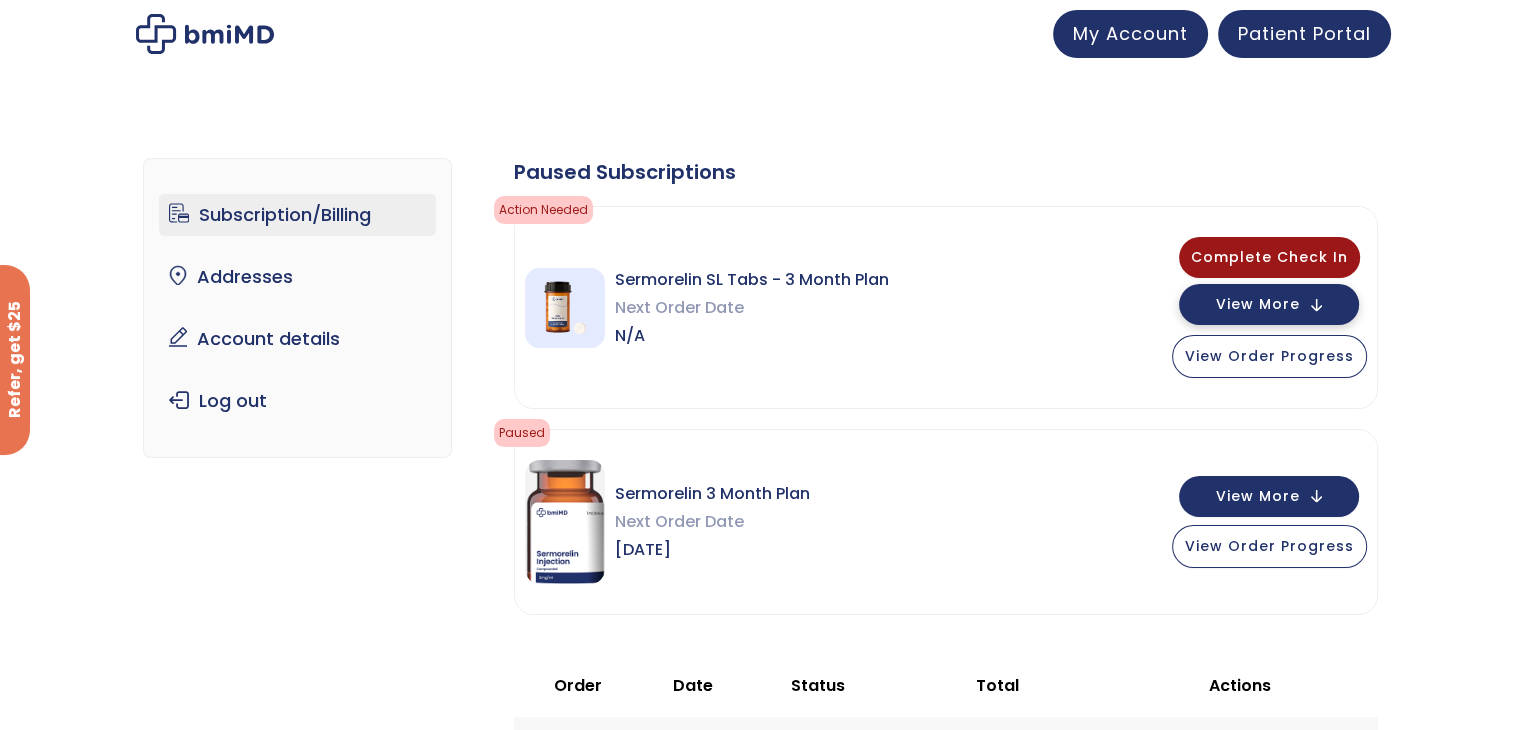 click on "View More" at bounding box center (1258, 304) 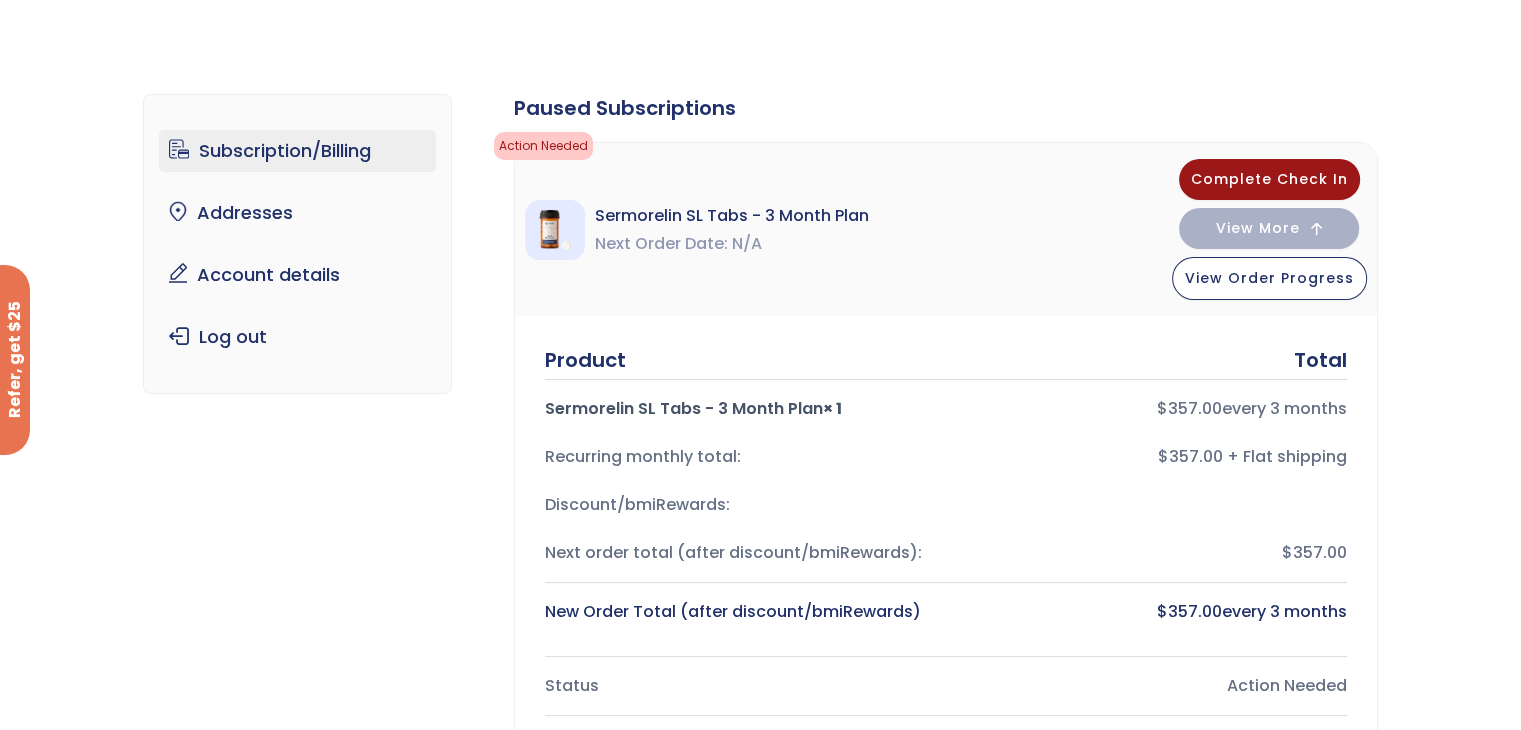 scroll, scrollTop: 0, scrollLeft: 0, axis: both 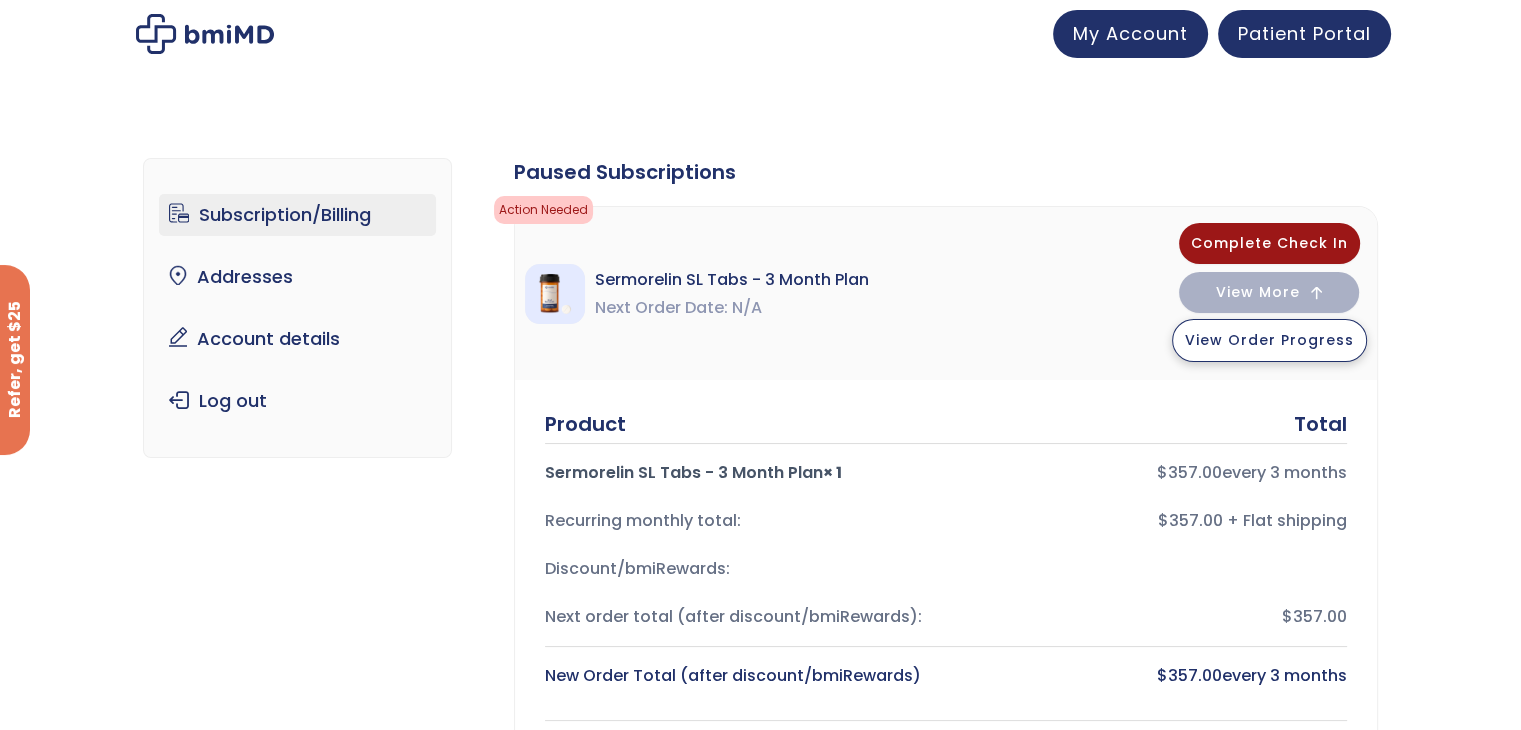 click on "View Order Progress" at bounding box center [1269, 340] 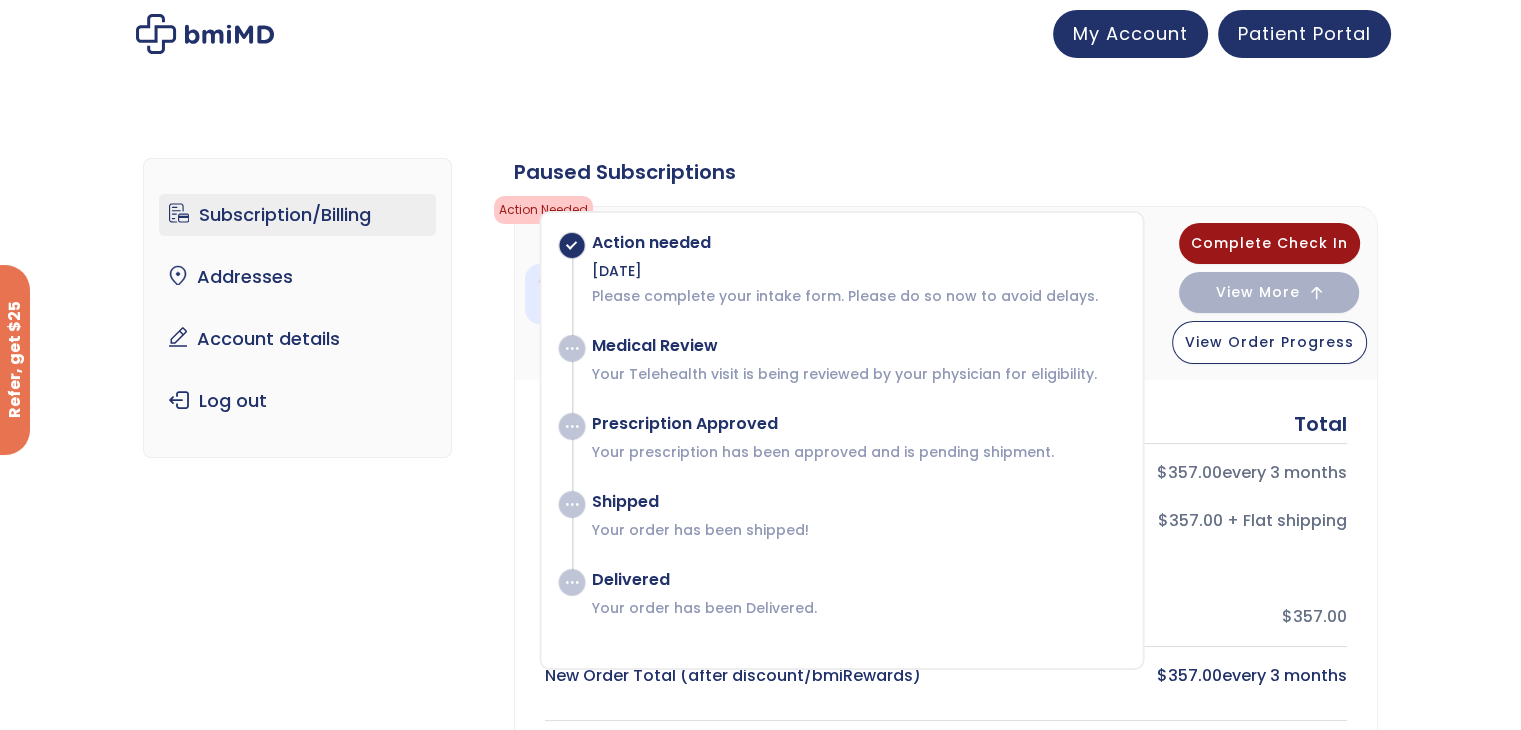 click on "Subscription/Billing
bmiRewards
Addresses
Account details
Submit a Review
Log out
Subscription/Billing
Action Needed
Fill out the form
Start Onboarding ?
×
The following subscriptions need to update their payment methods:
Paused Subscriptions
Action Needed
Please complete your intake form. Please do so now to avoid delays.
Action needed
Aug 5, 2025" at bounding box center (760, 1068) 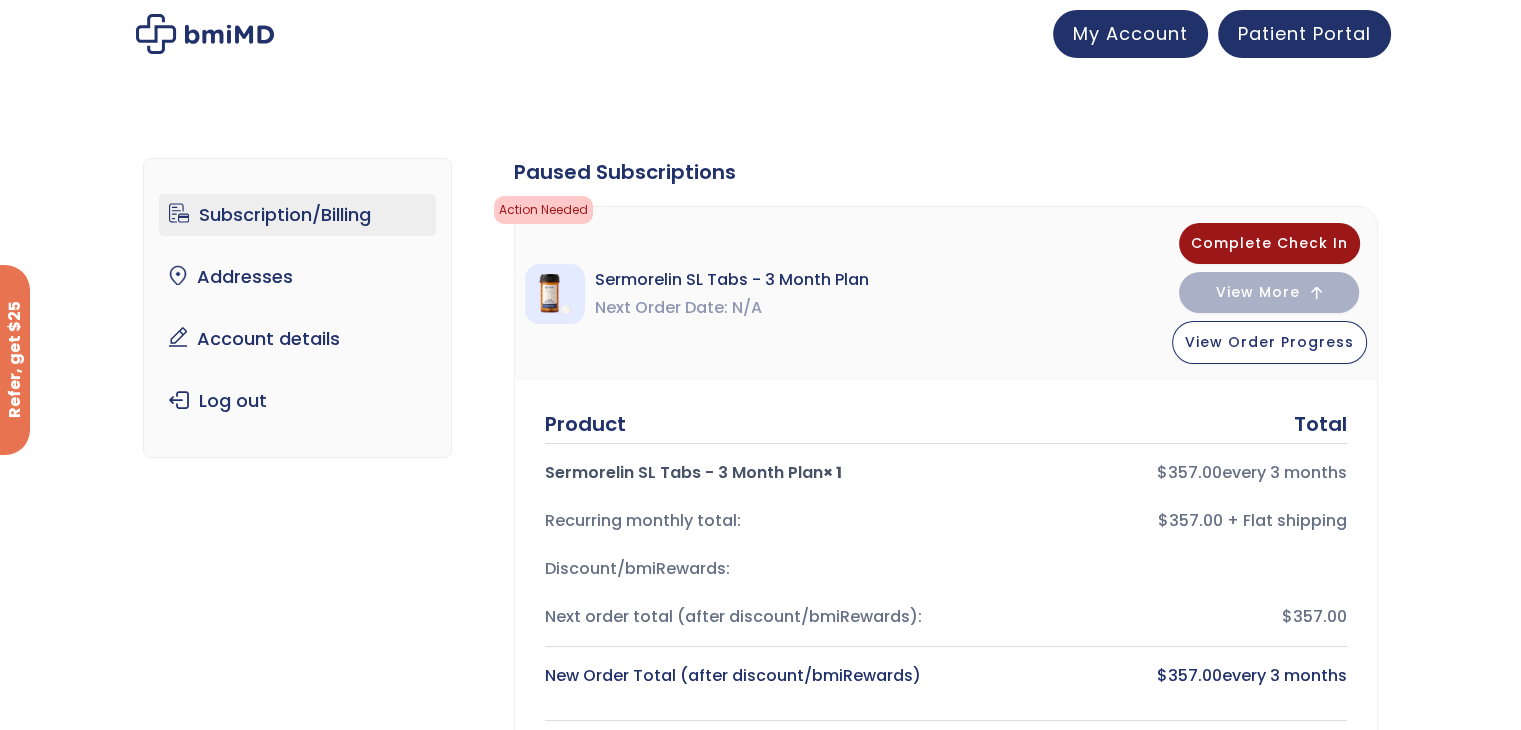 click on "Subscription/Billing" at bounding box center [297, 215] 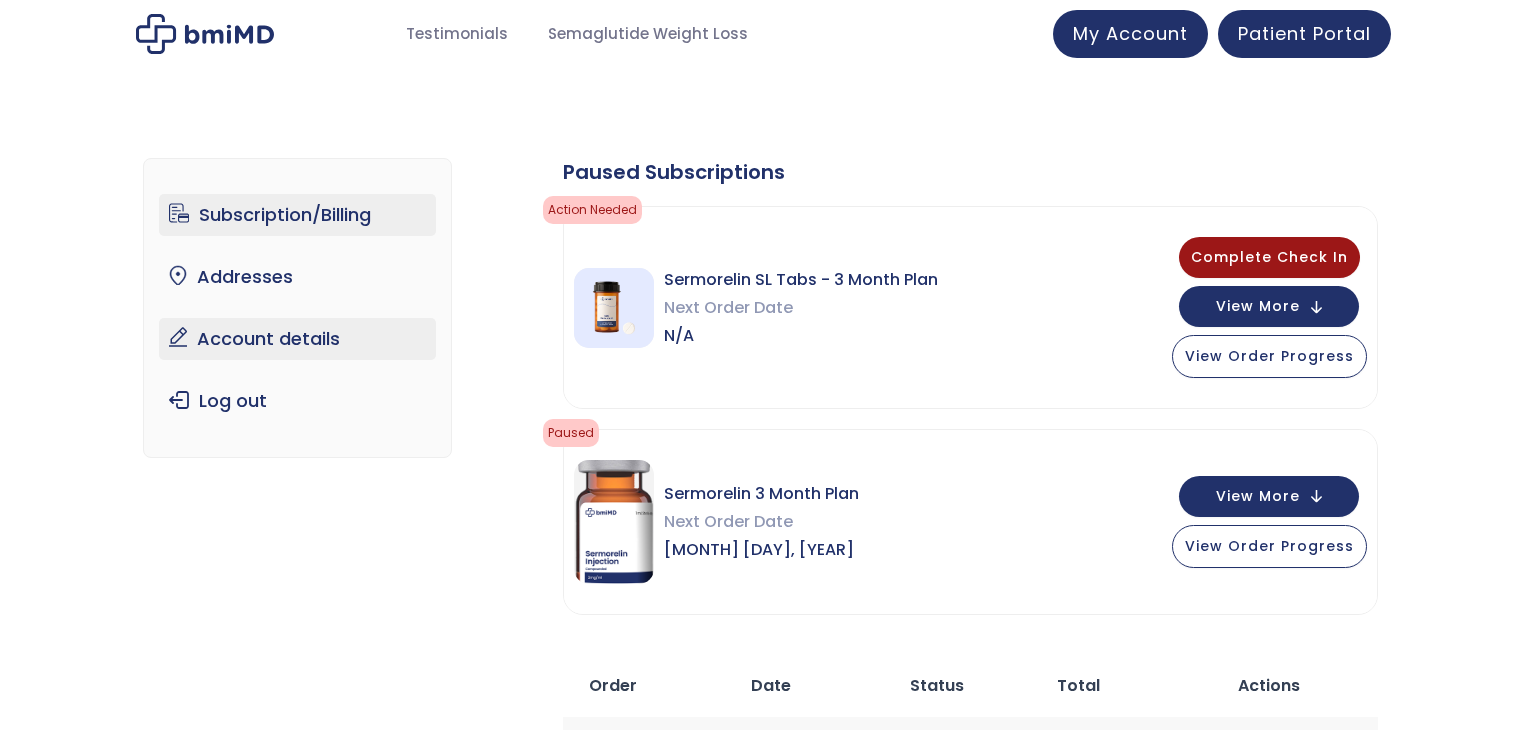 scroll, scrollTop: 0, scrollLeft: 0, axis: both 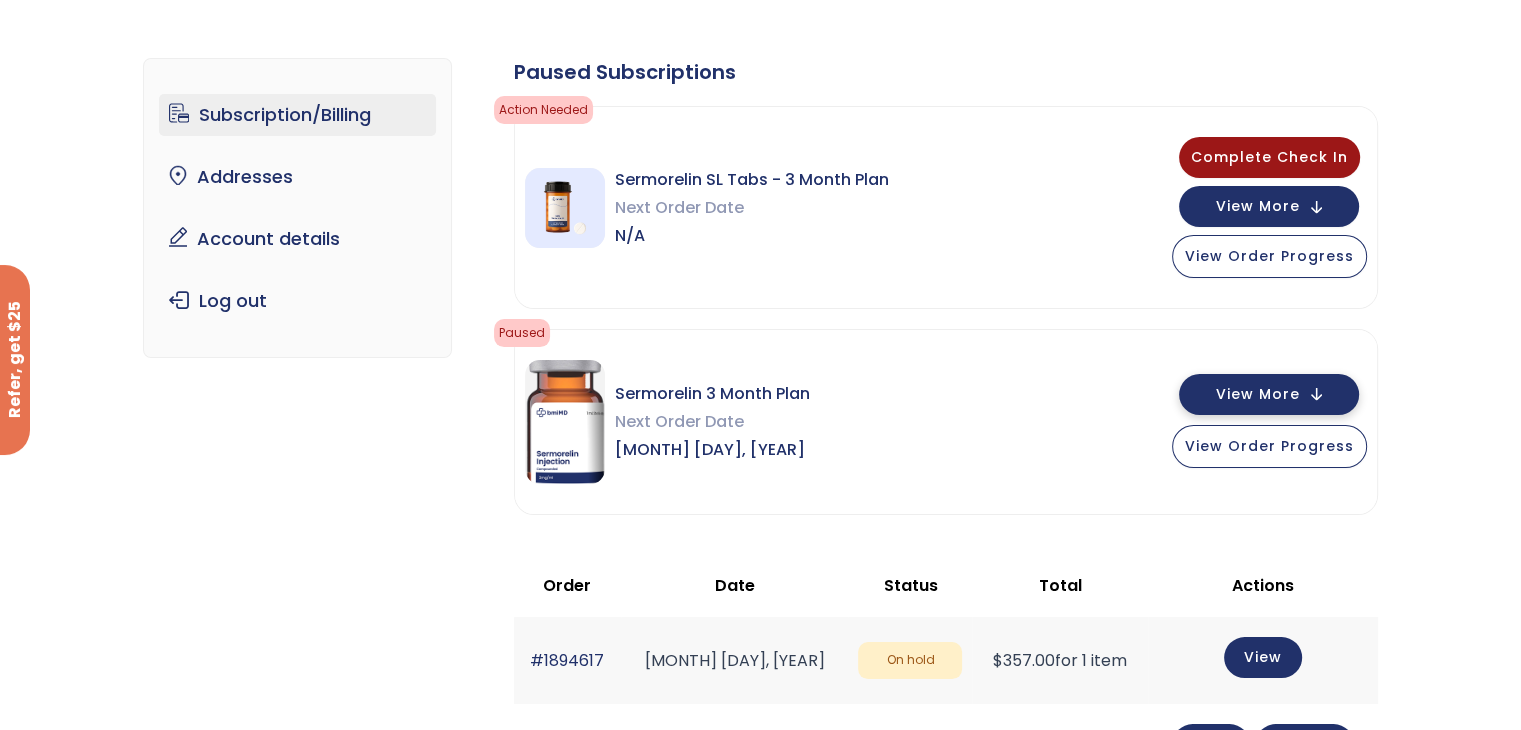 click on "View More" at bounding box center [1258, 394] 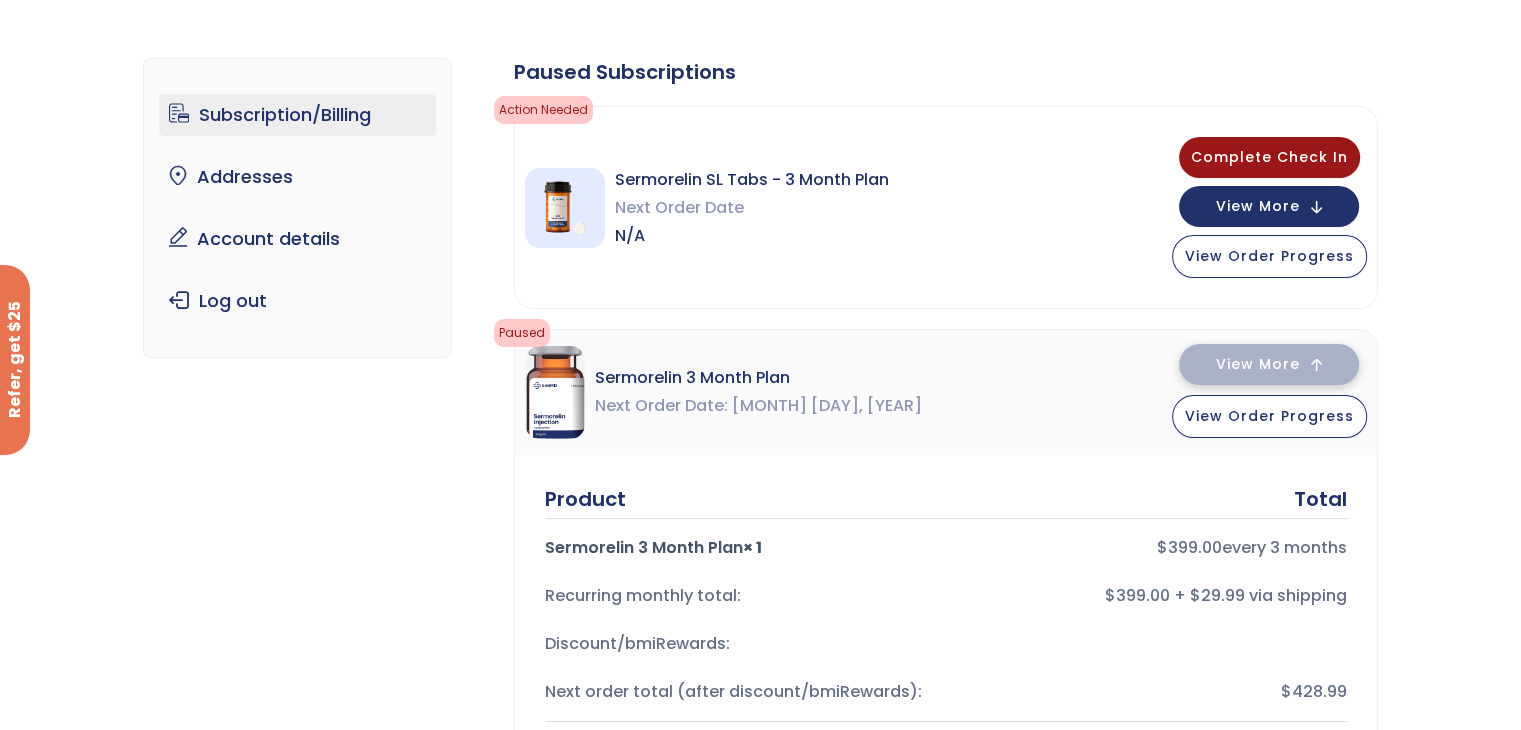 drag, startPoint x: 1279, startPoint y: 384, endPoint x: 1314, endPoint y: 369, distance: 38.078865 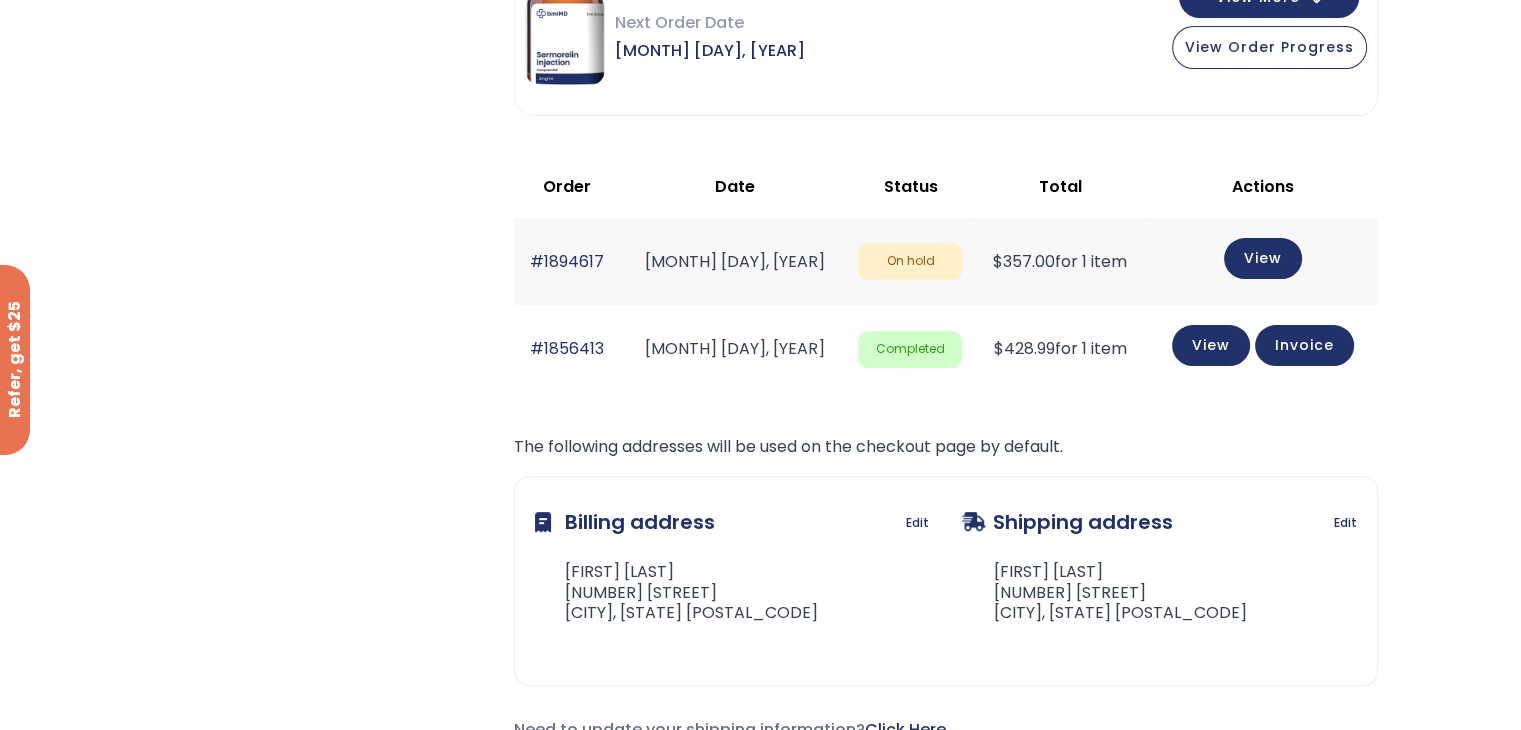 scroll, scrollTop: 400, scrollLeft: 0, axis: vertical 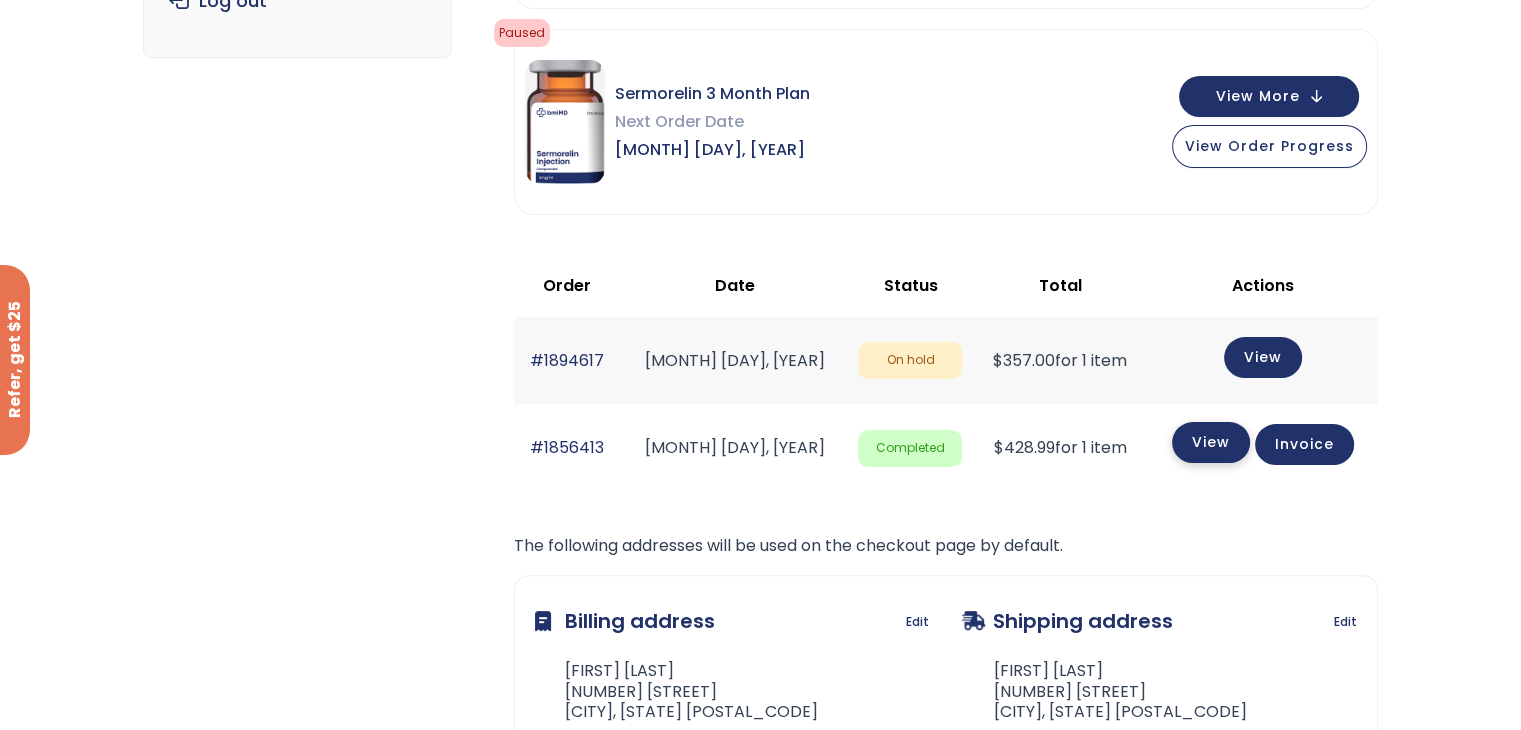 click on "View" 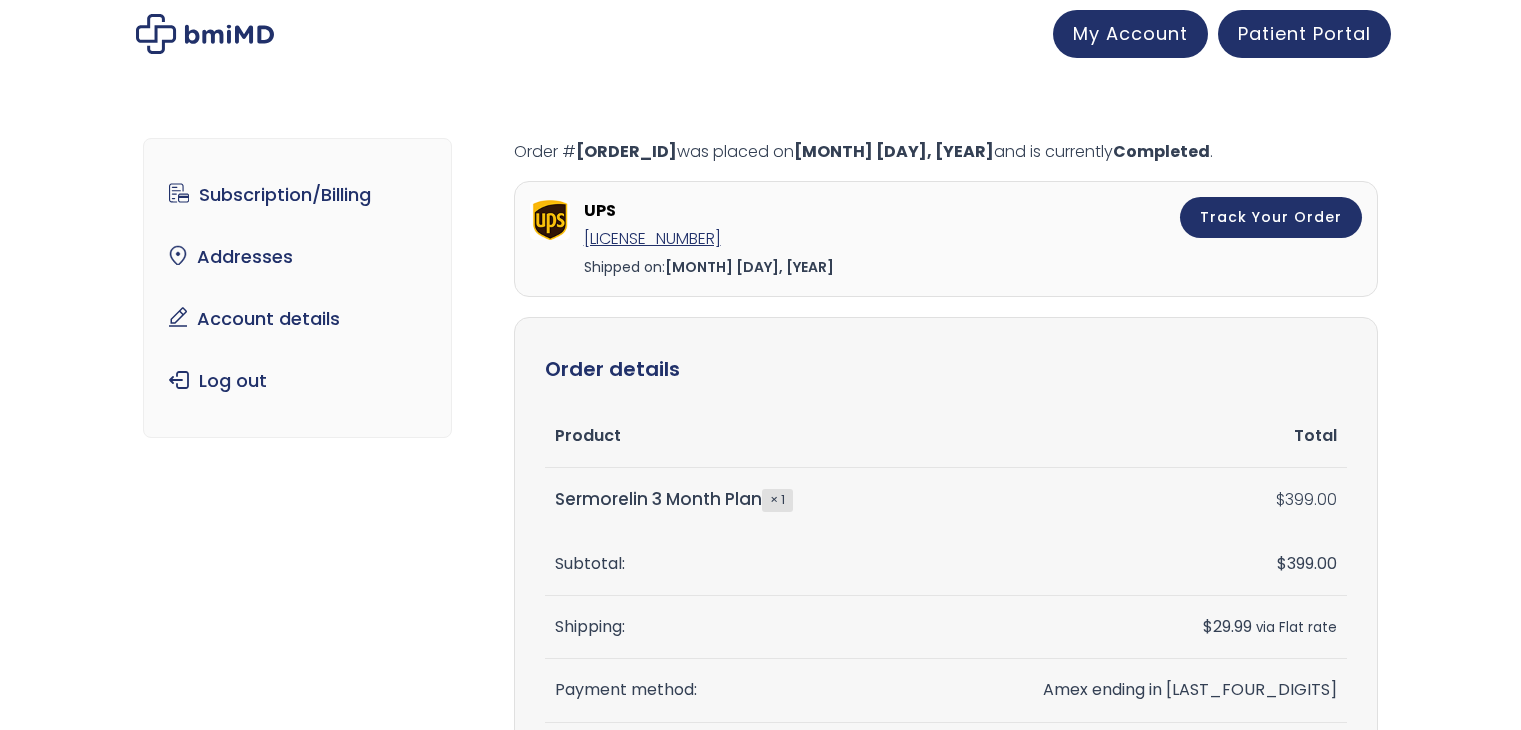 scroll, scrollTop: 0, scrollLeft: 0, axis: both 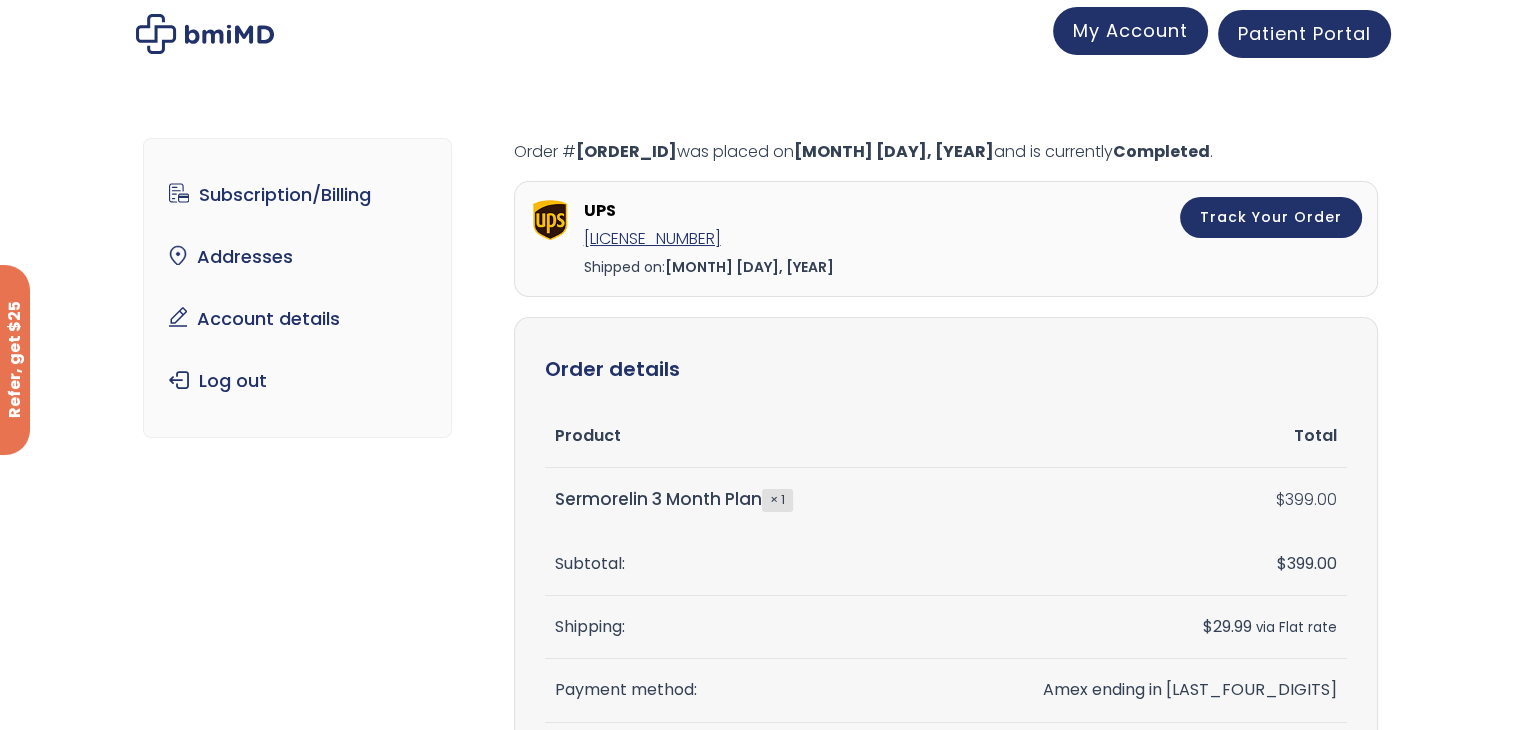click on "My Account" at bounding box center [1130, 30] 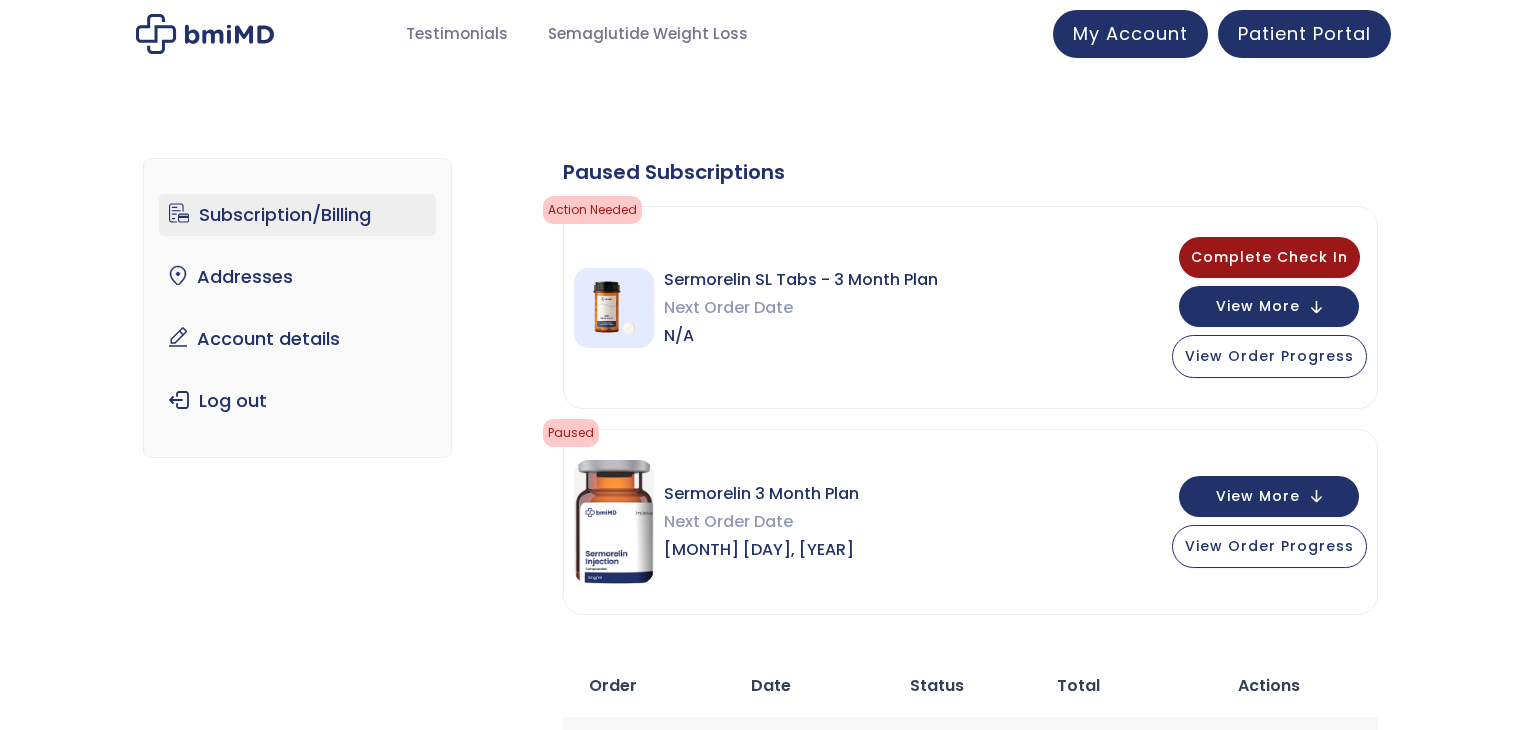scroll, scrollTop: 0, scrollLeft: 0, axis: both 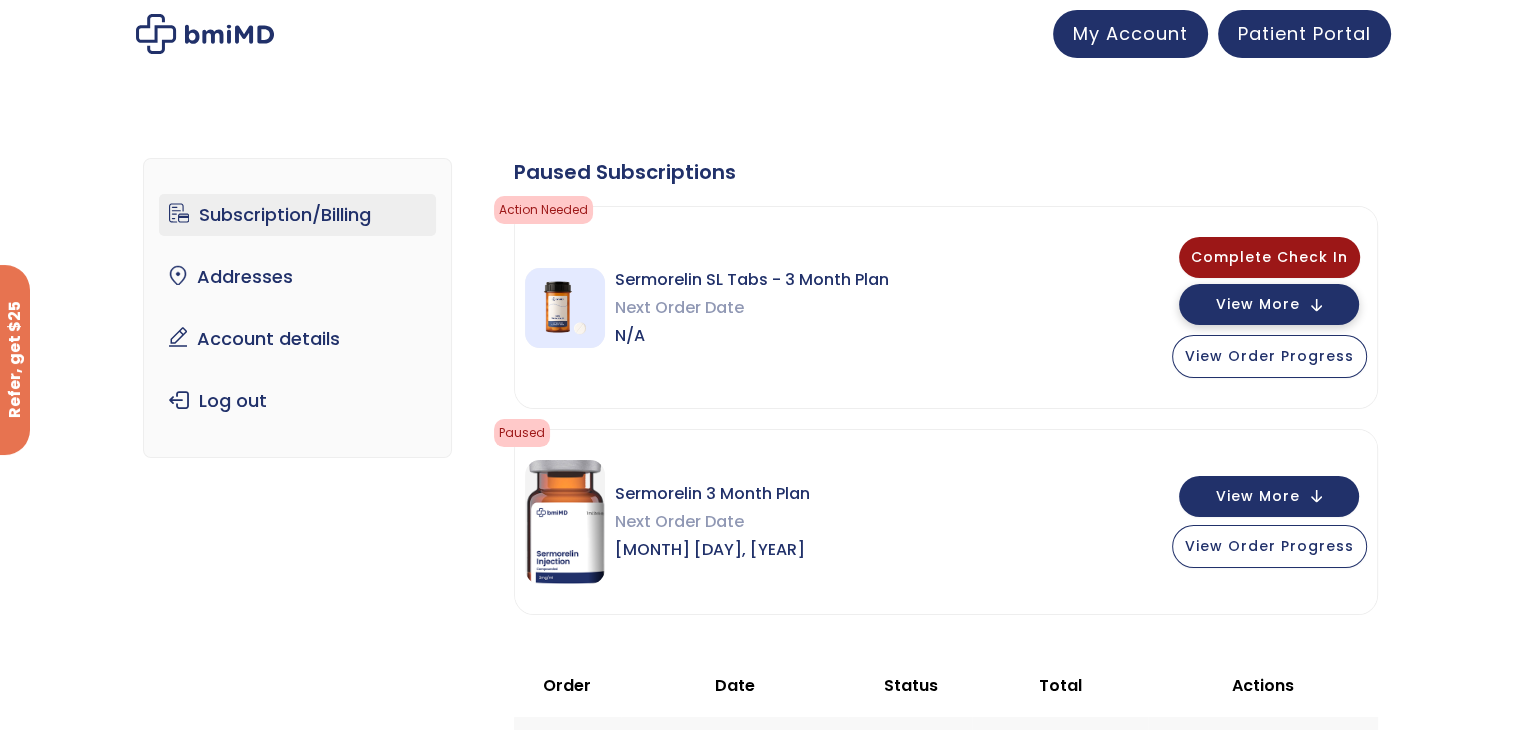 click on "View More" at bounding box center (1258, 304) 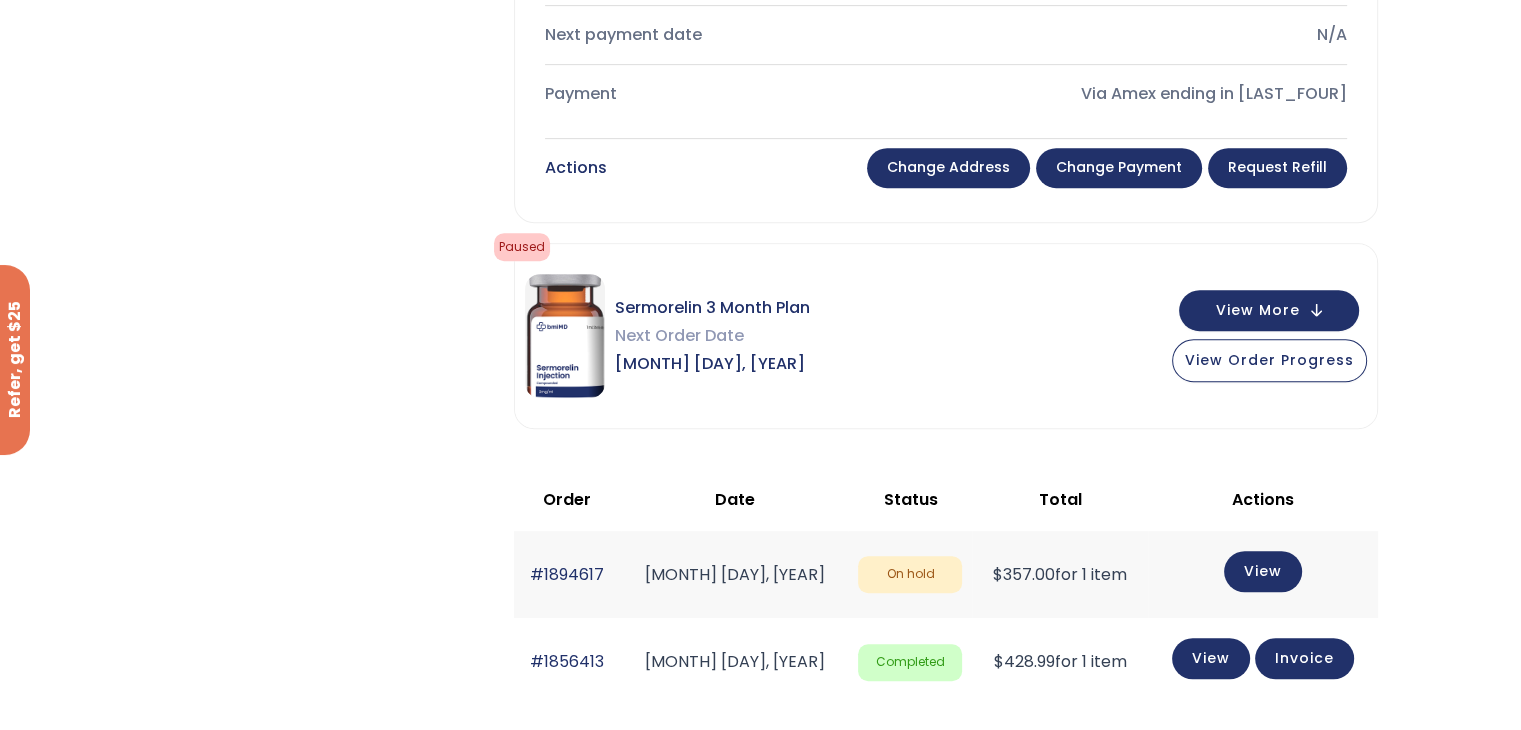 scroll, scrollTop: 900, scrollLeft: 0, axis: vertical 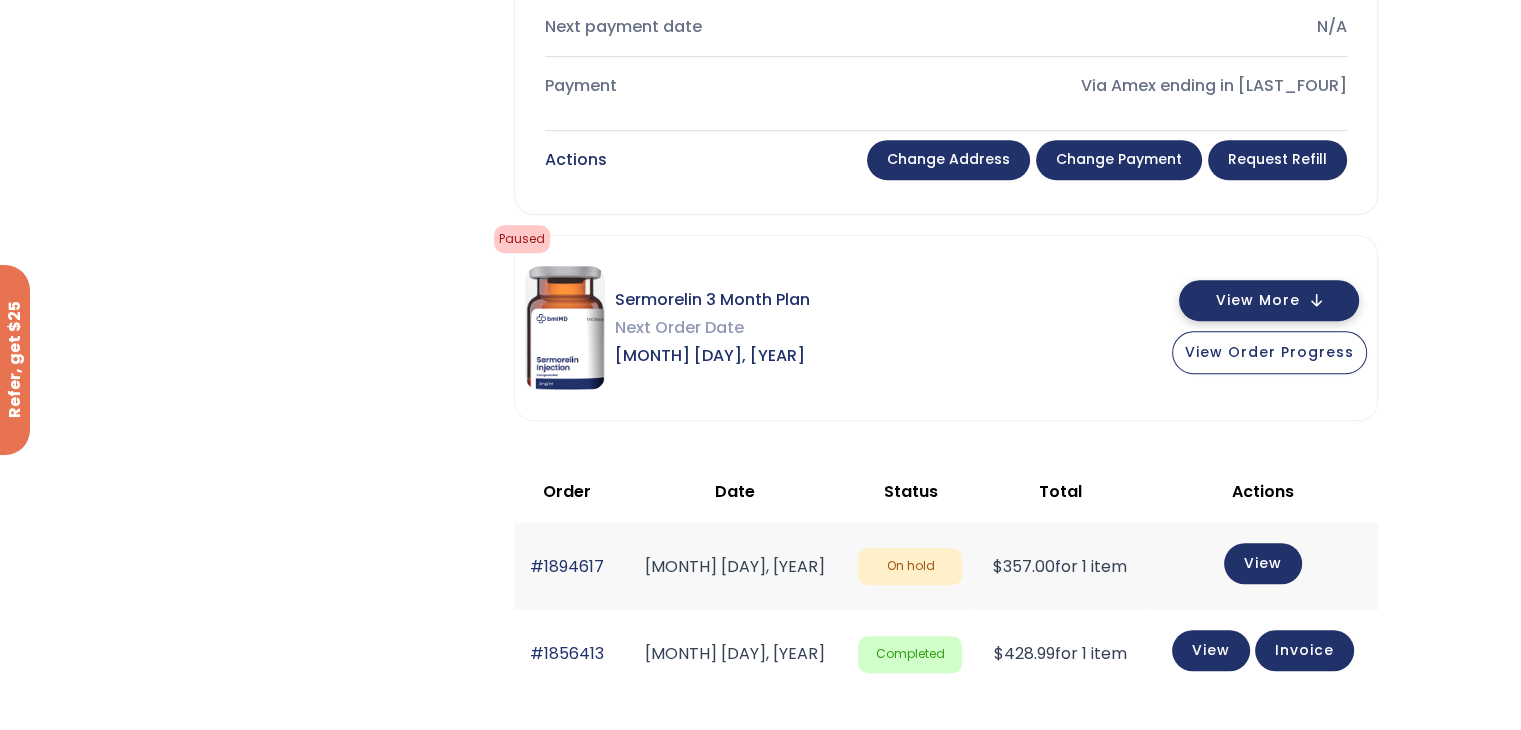 click on "View More" at bounding box center [1258, 300] 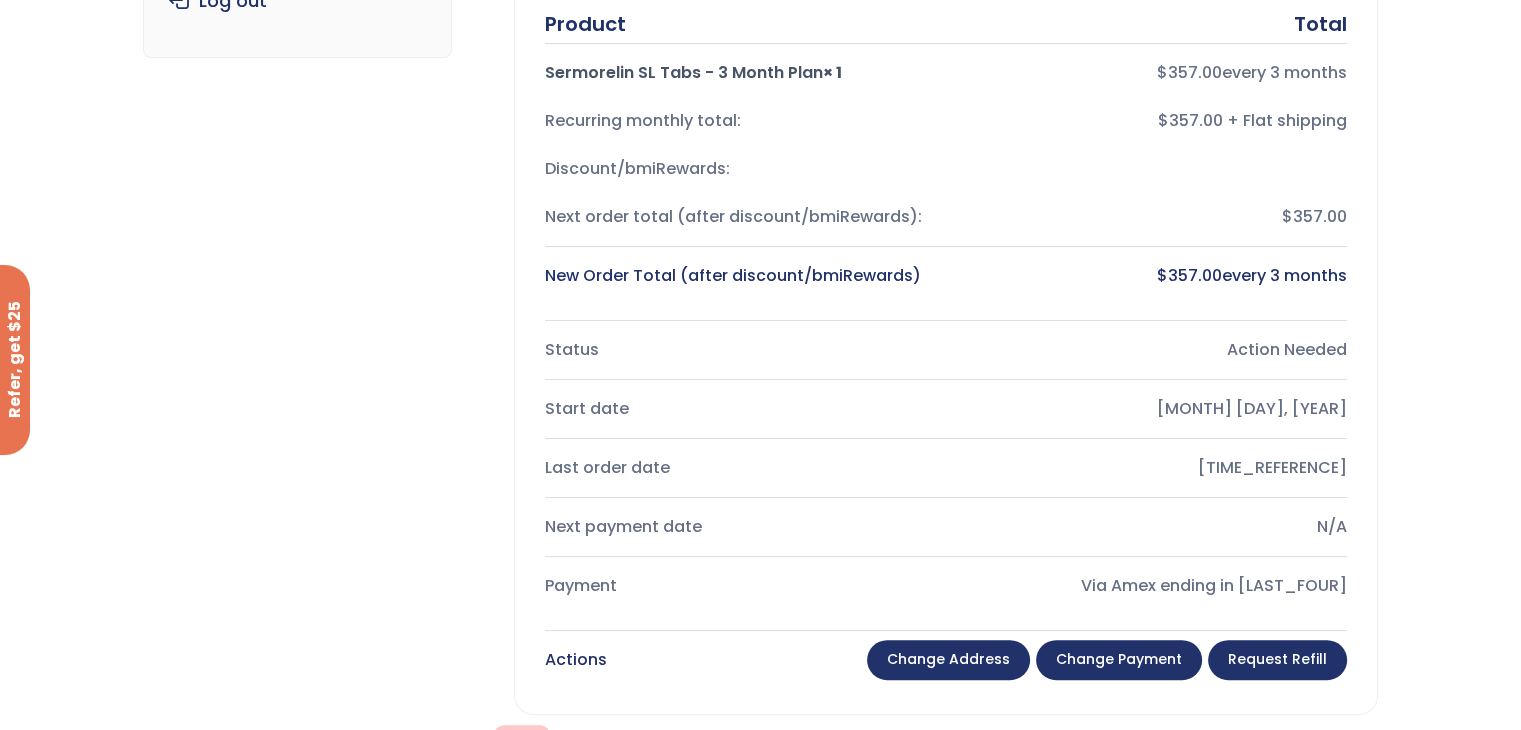 scroll, scrollTop: 0, scrollLeft: 0, axis: both 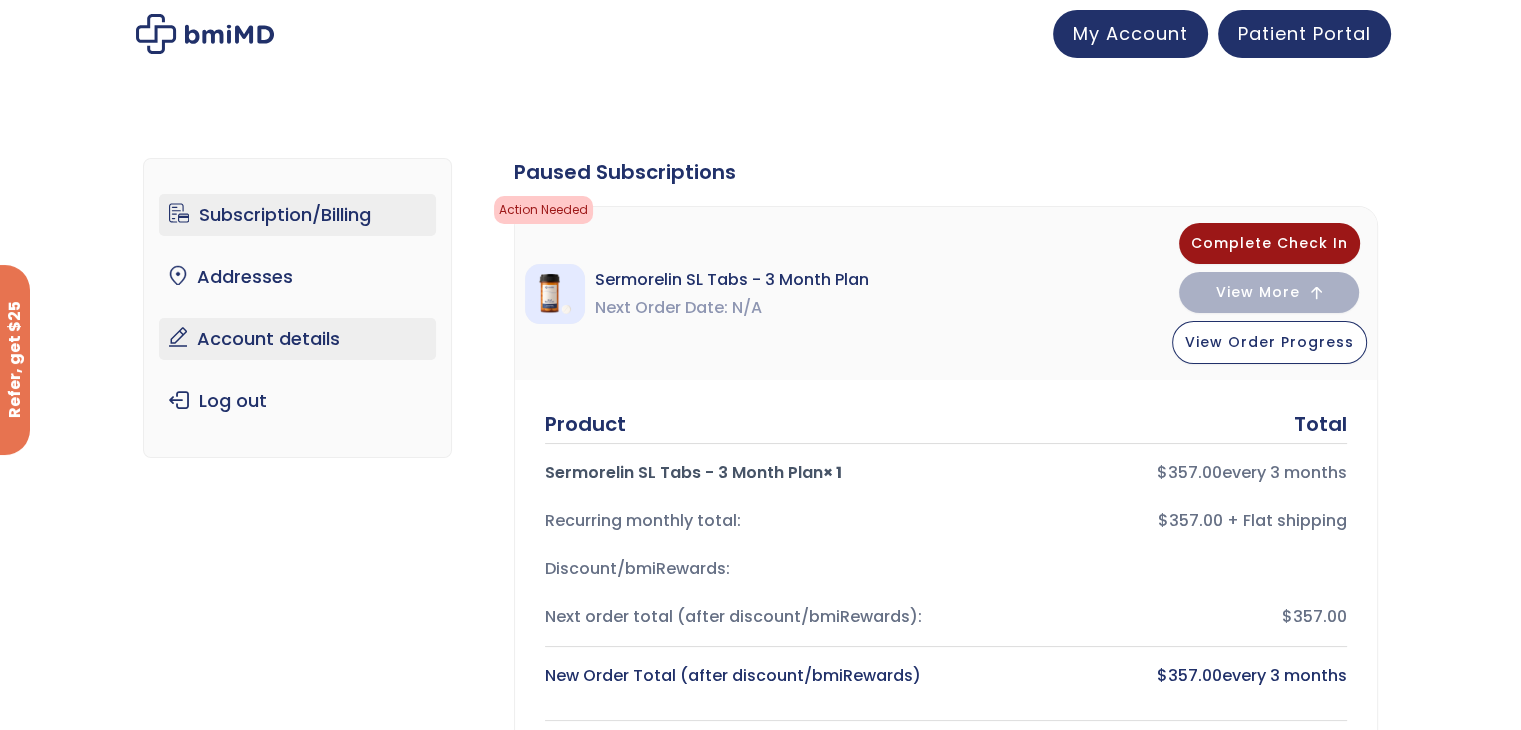 click on "Account details" at bounding box center (297, 339) 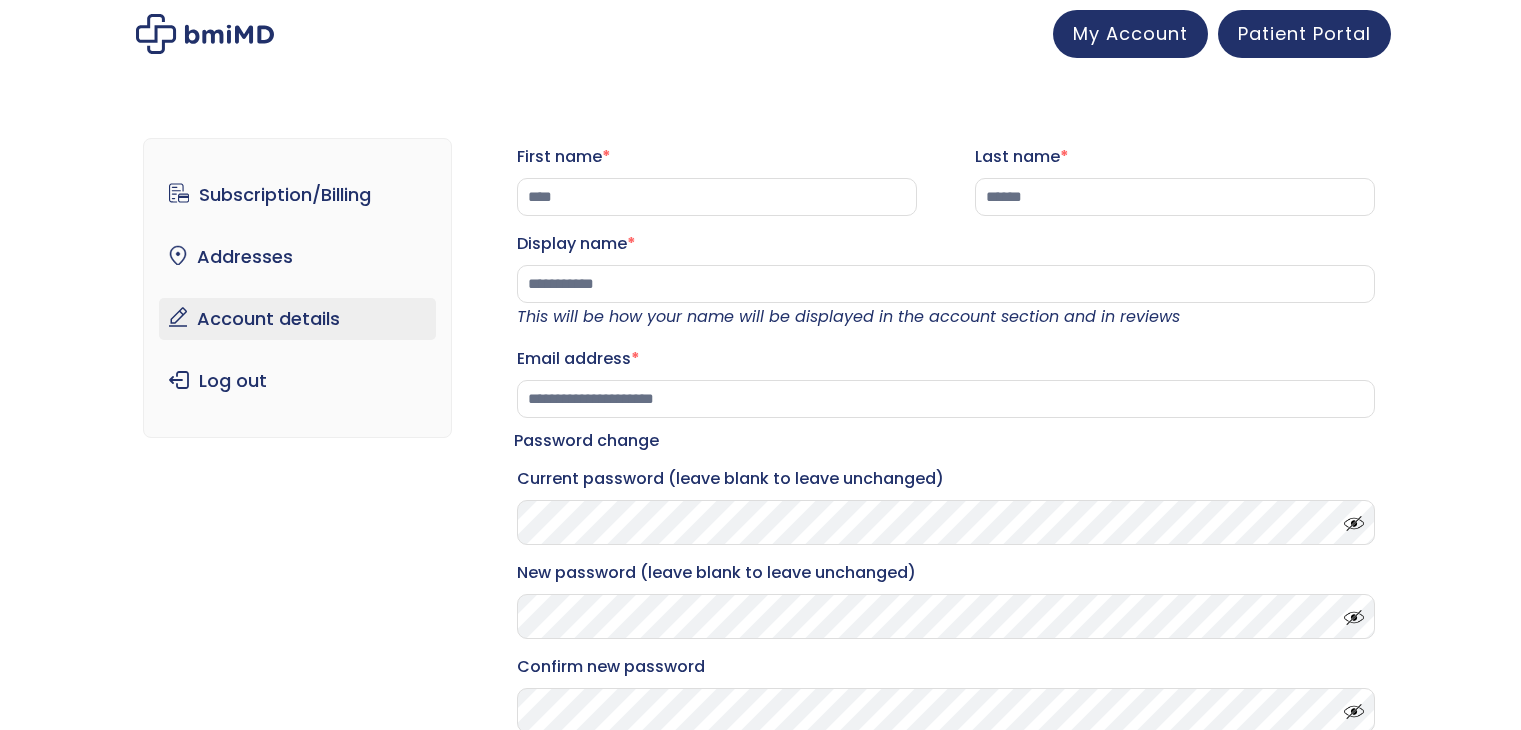 scroll, scrollTop: 0, scrollLeft: 0, axis: both 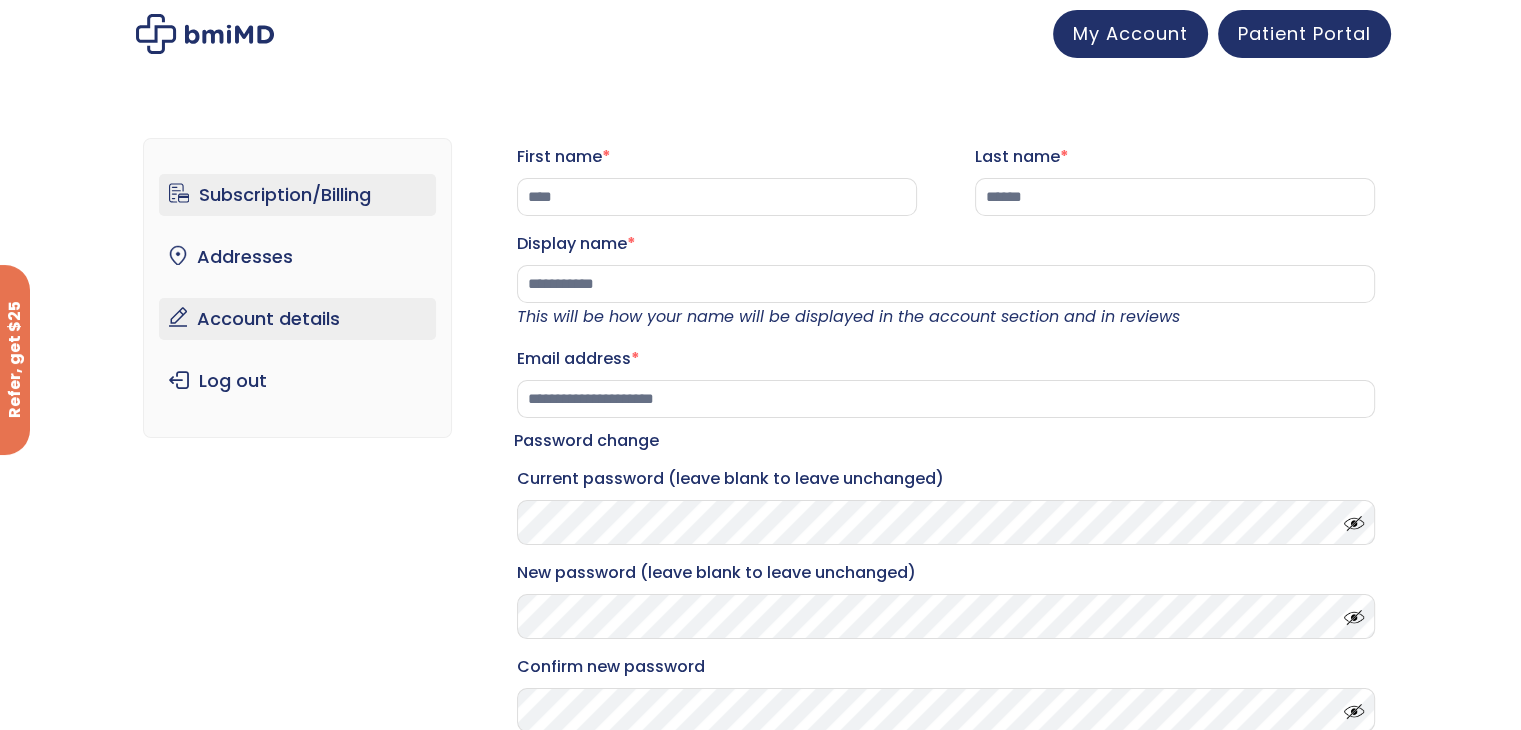 click on "Subscription/Billing" at bounding box center (297, 195) 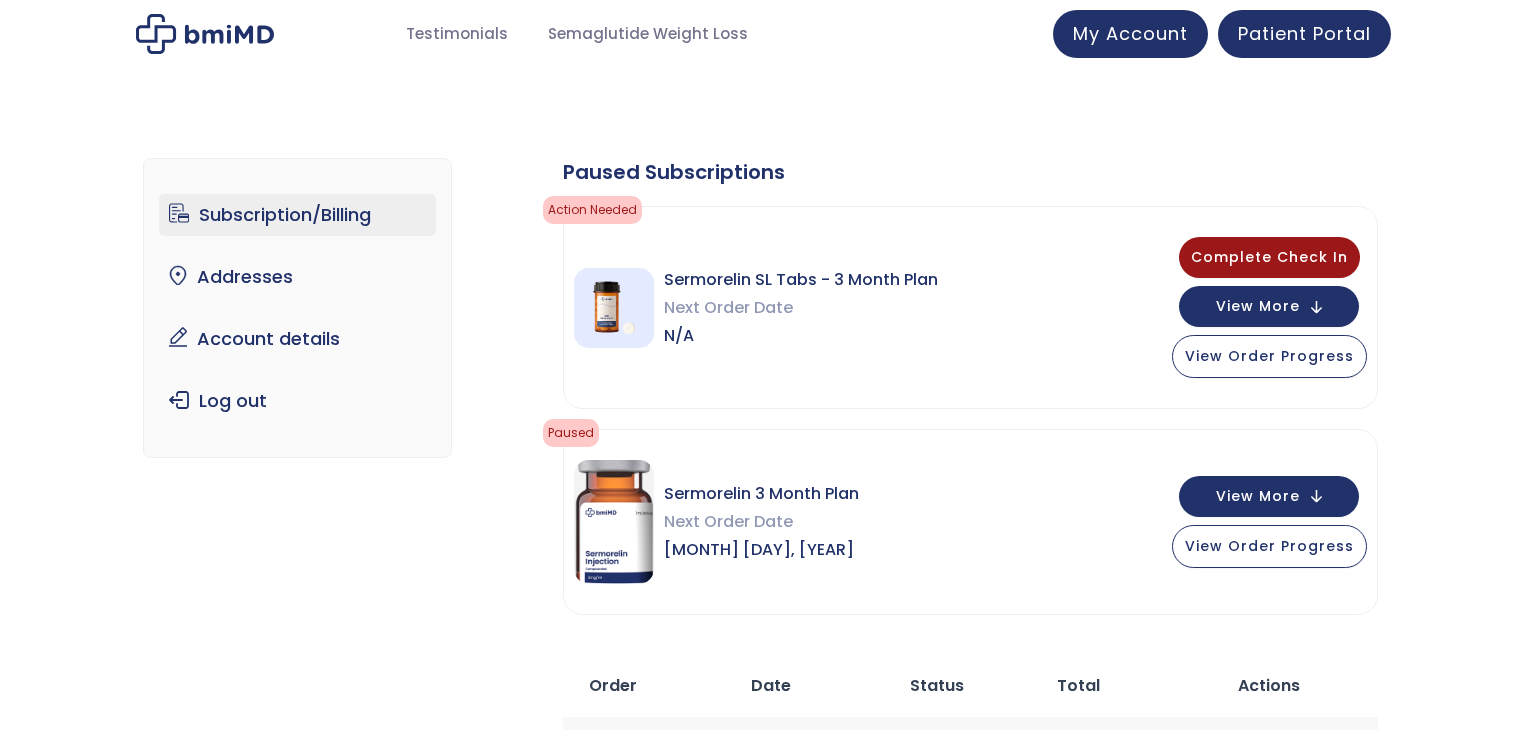 scroll, scrollTop: 0, scrollLeft: 0, axis: both 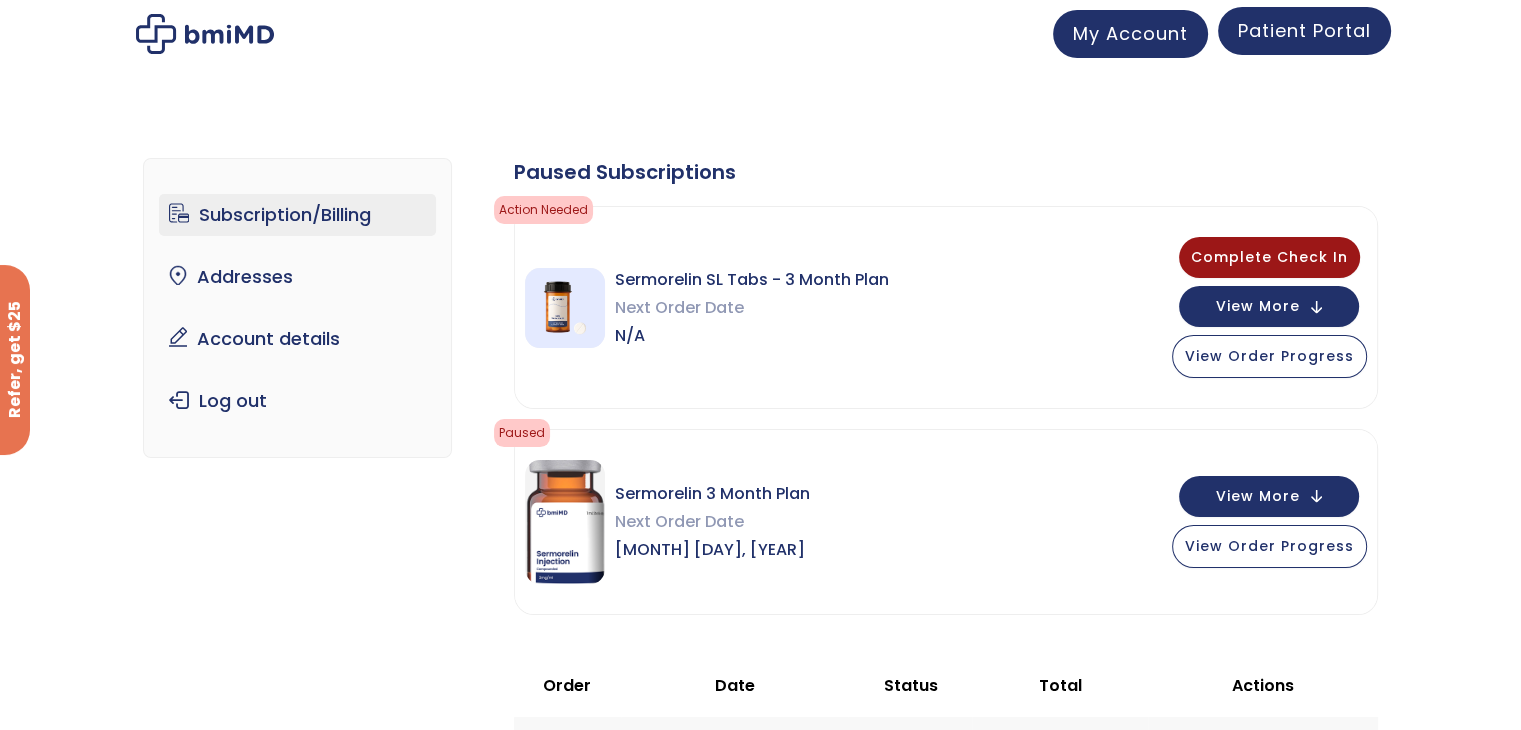click on "Patient Portal" at bounding box center [1304, 30] 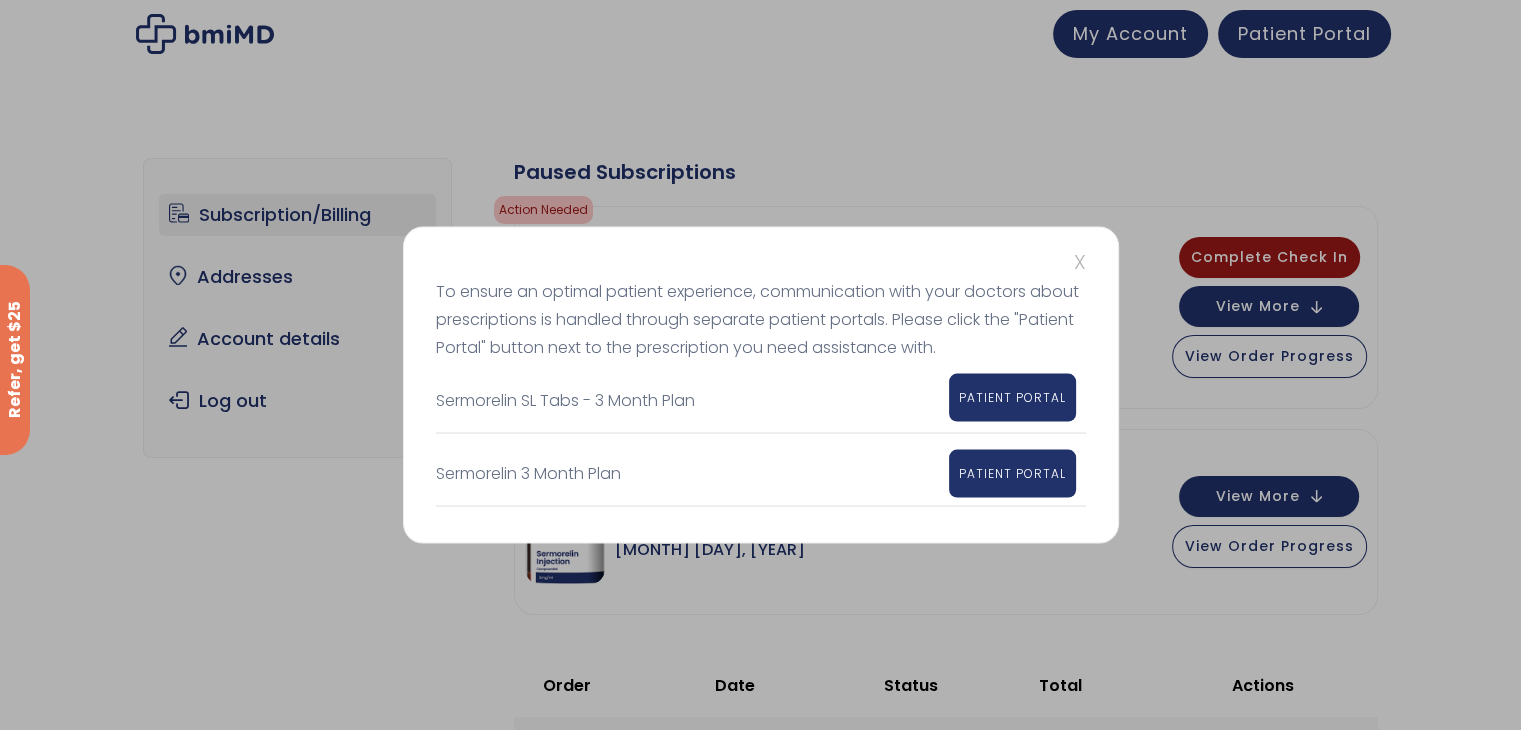 click on "PATIENT PORTAL" at bounding box center (1012, 397) 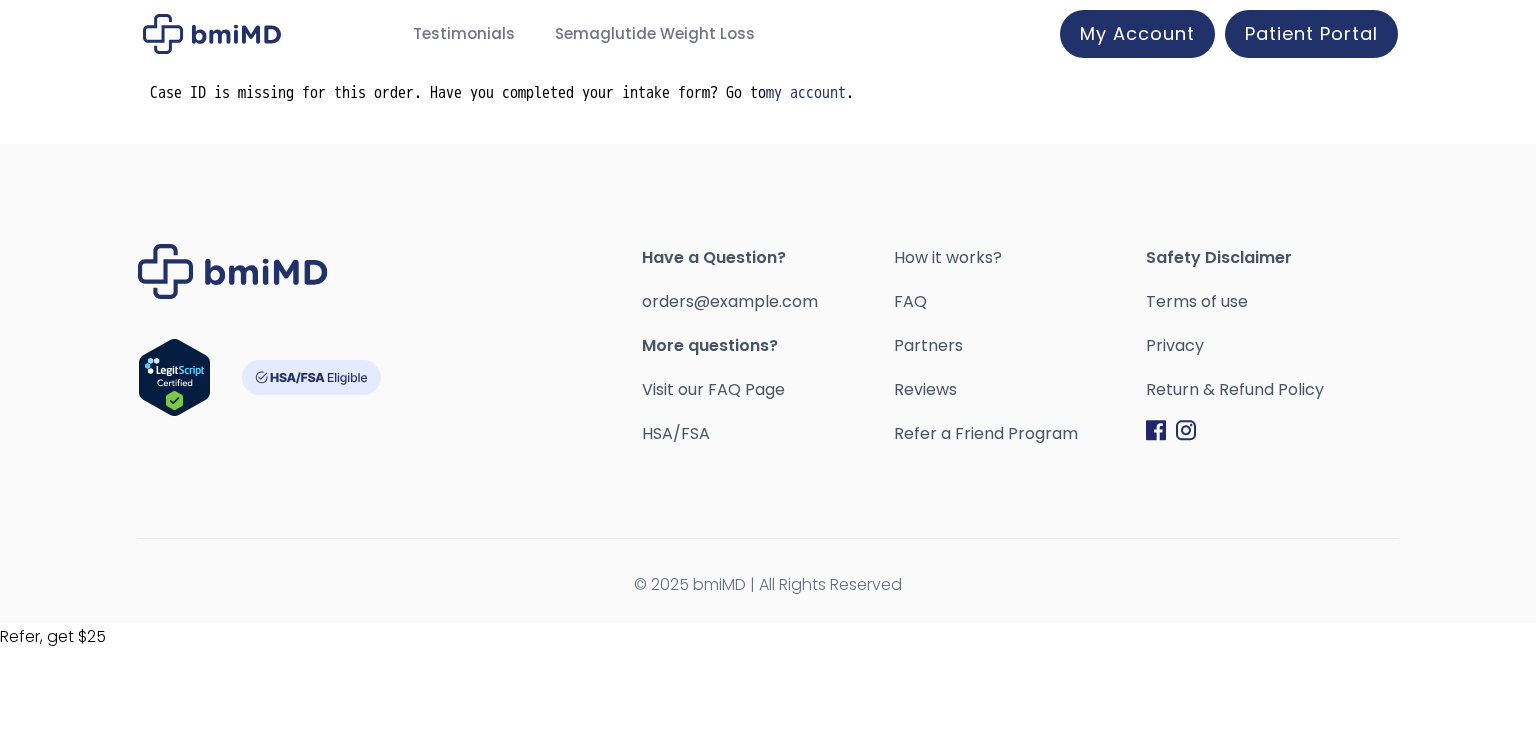 scroll, scrollTop: 0, scrollLeft: 0, axis: both 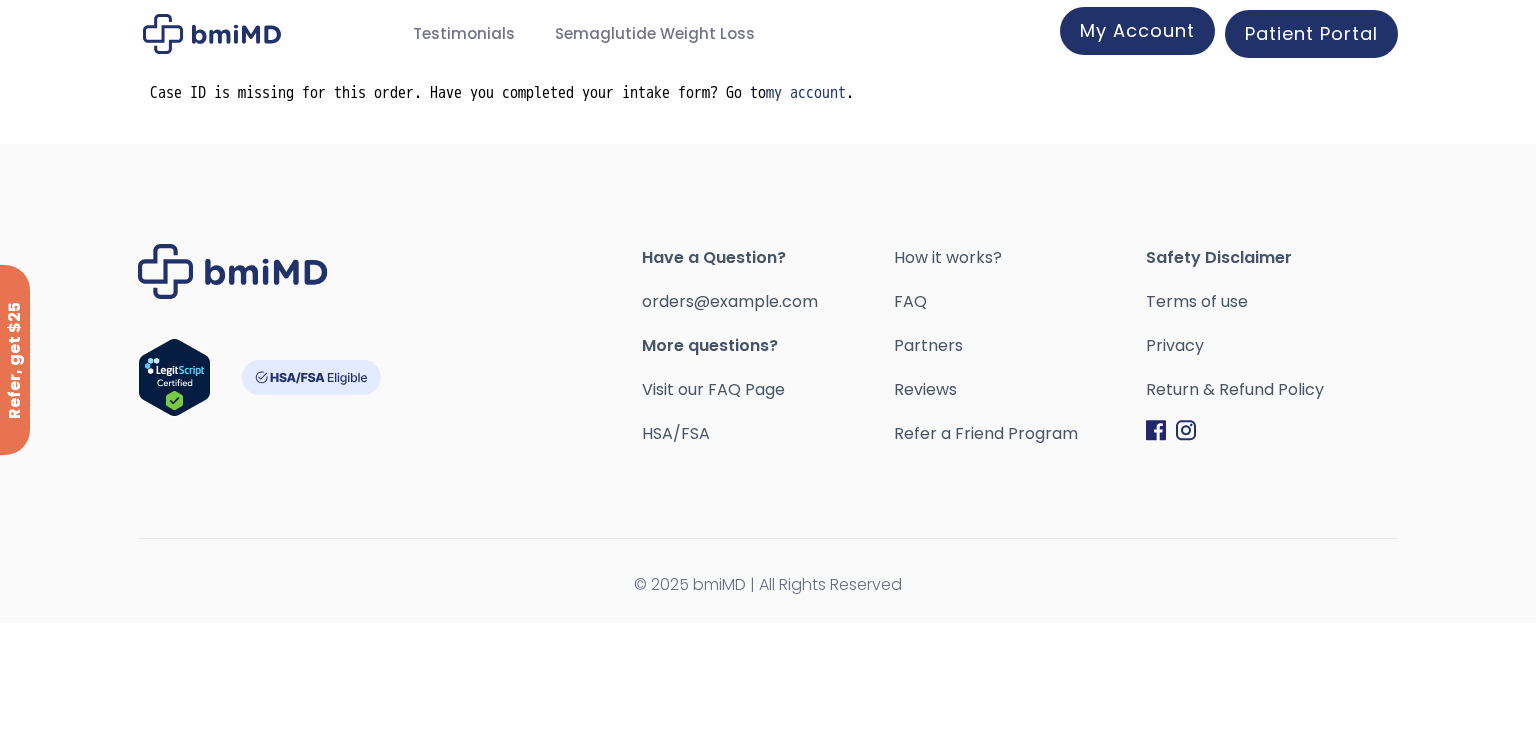 click on "My Account" at bounding box center [1137, 30] 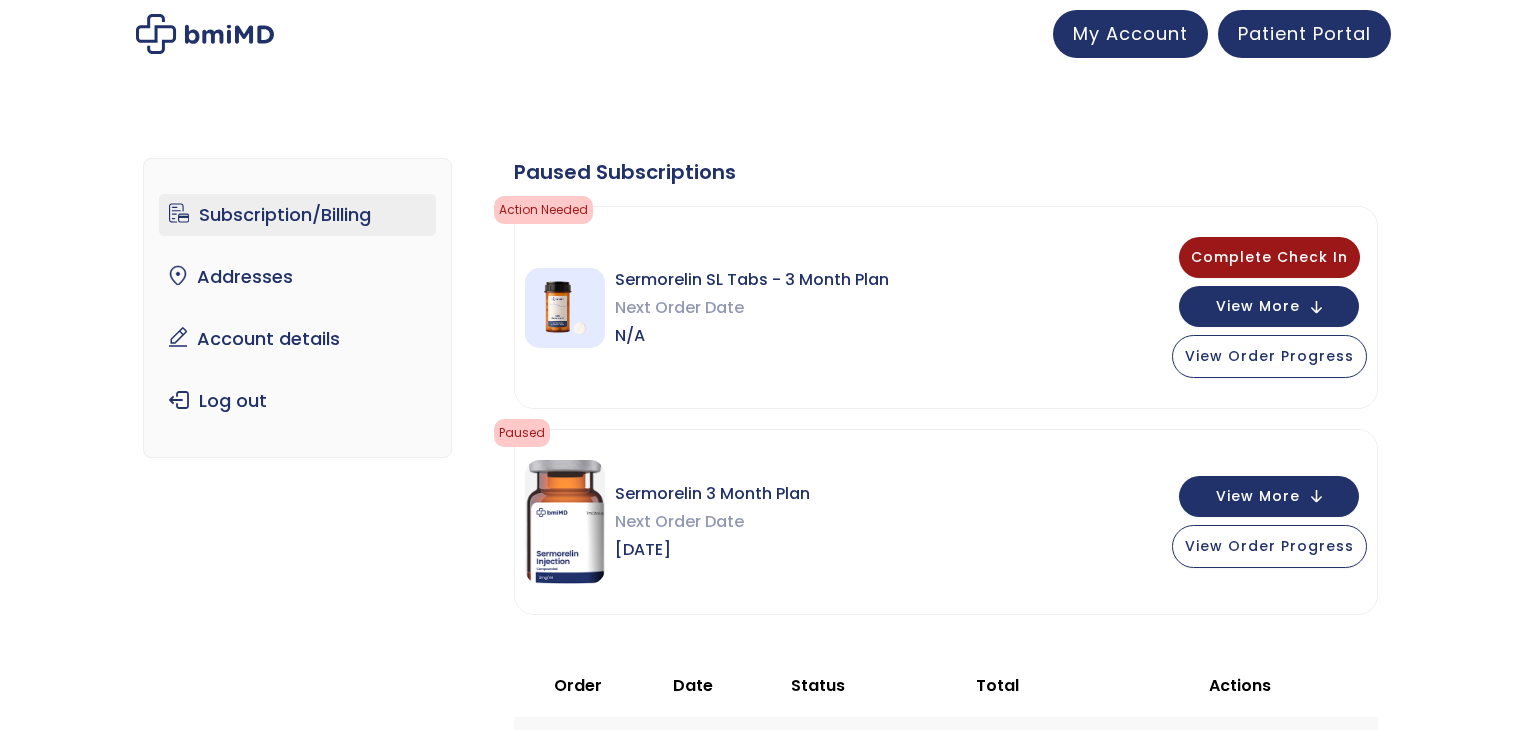 scroll, scrollTop: 0, scrollLeft: 0, axis: both 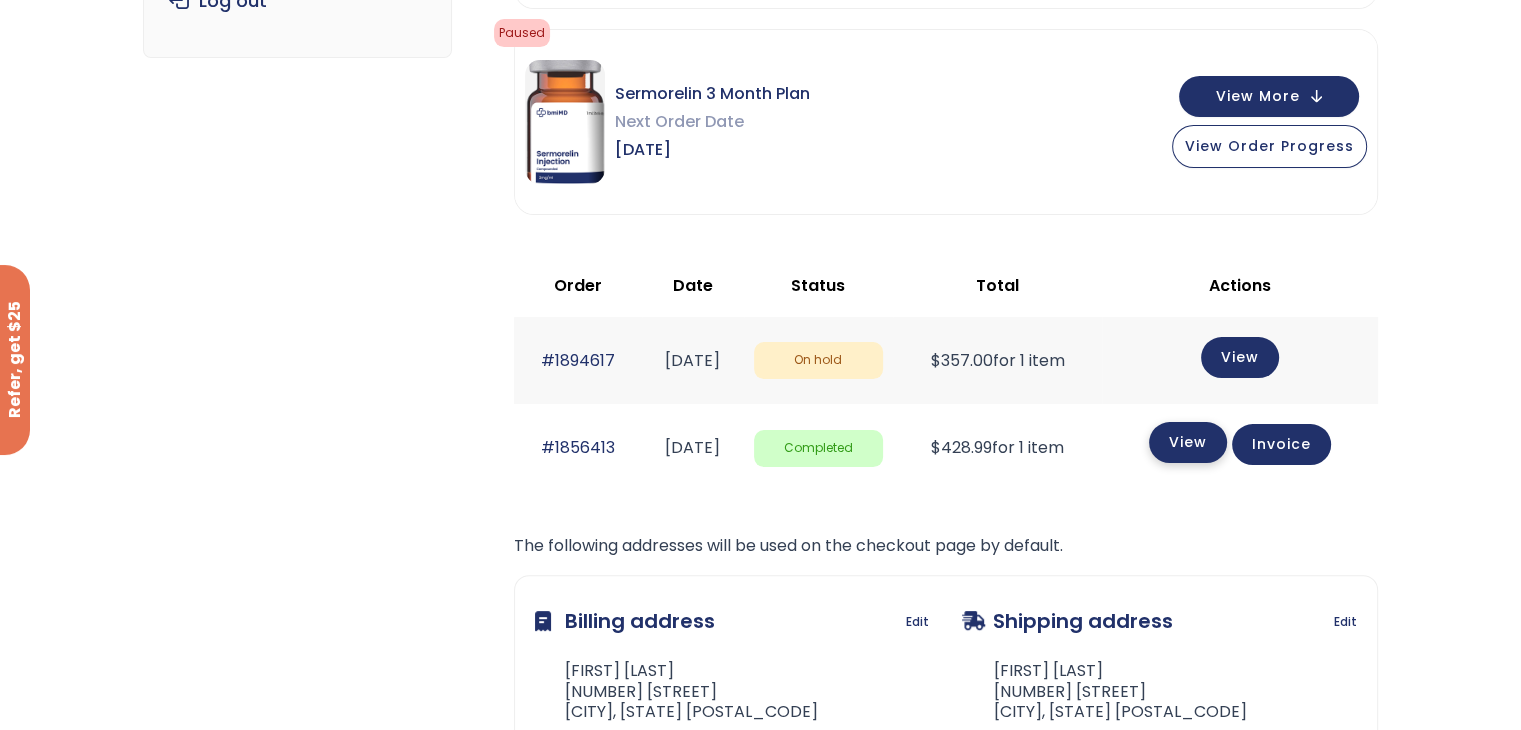 click on "View" 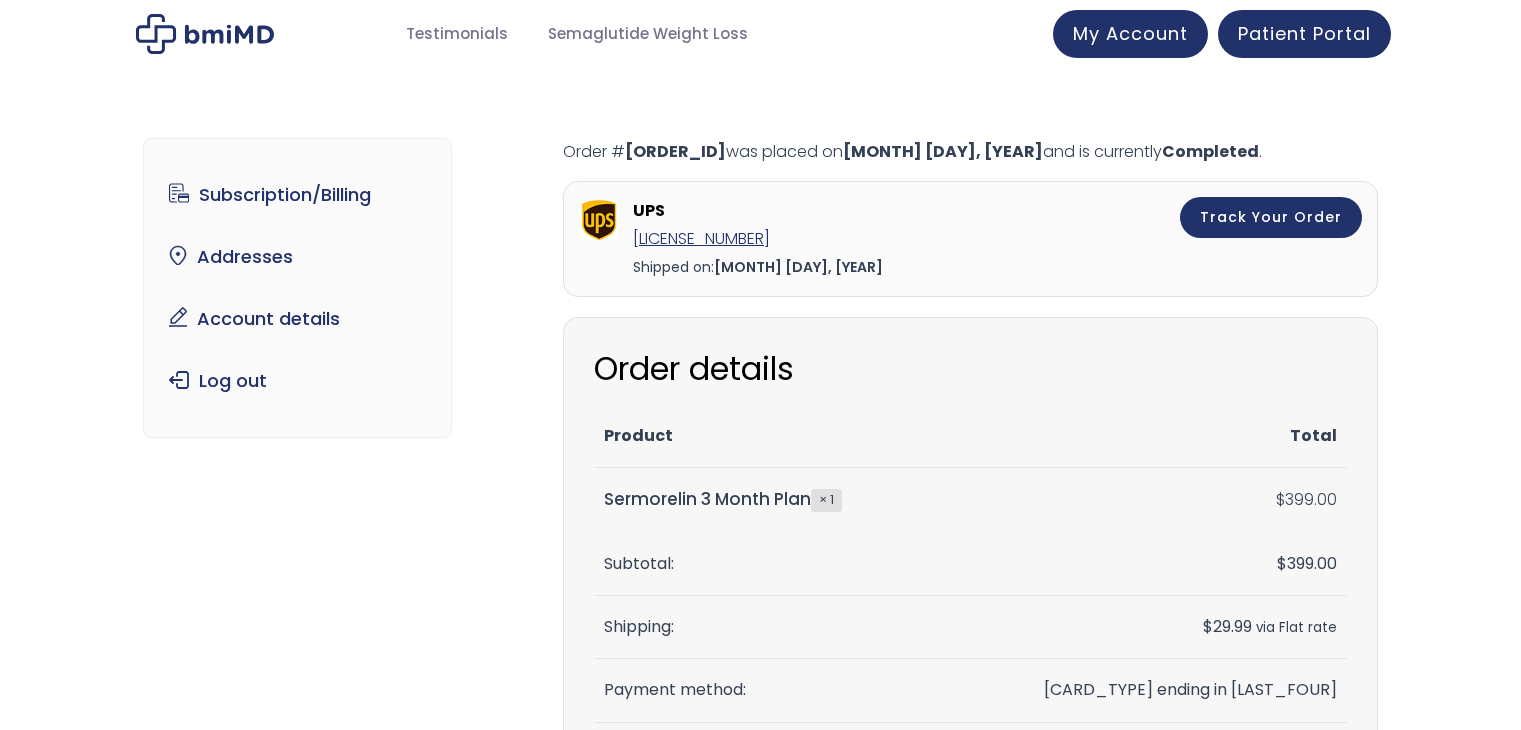 scroll, scrollTop: 0, scrollLeft: 0, axis: both 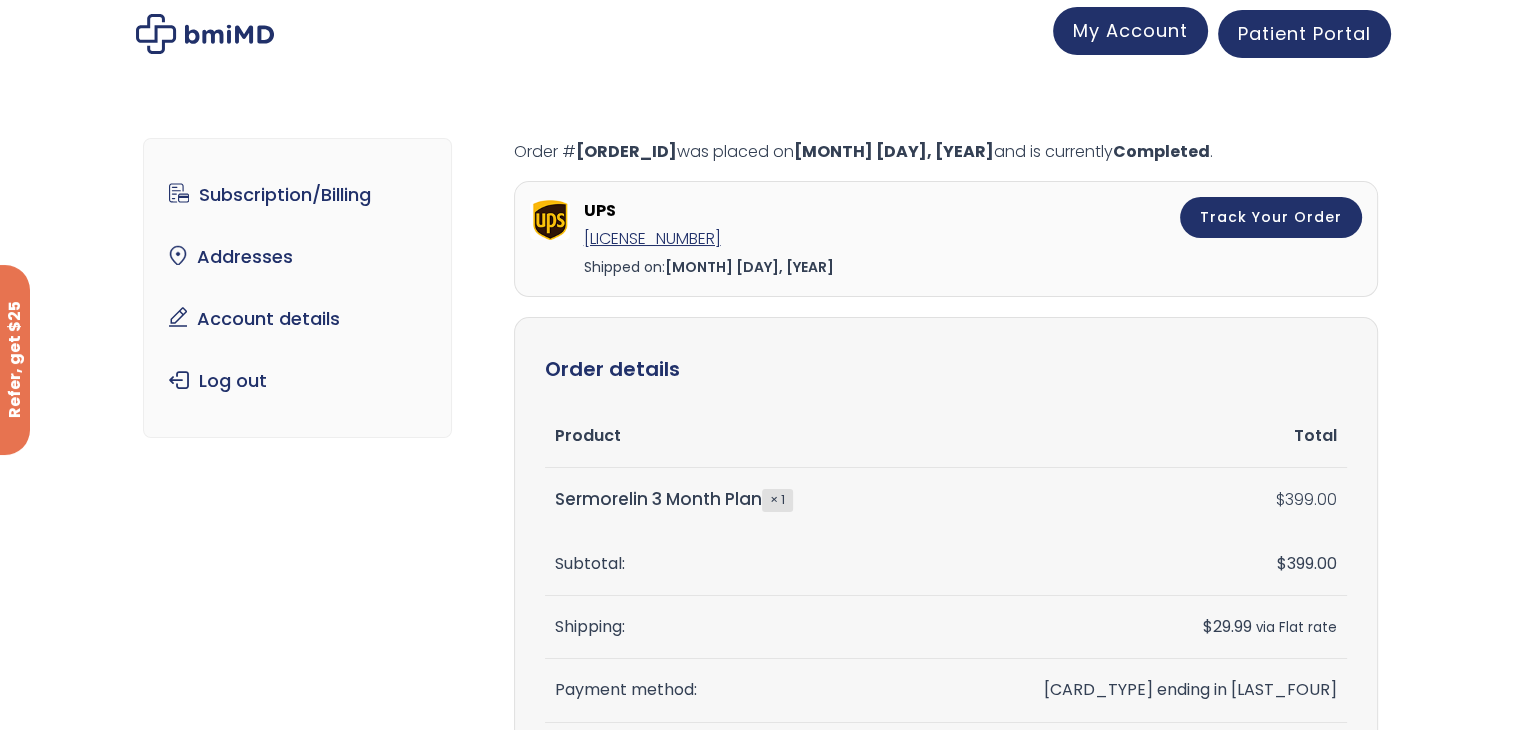 click on "My Account" at bounding box center (1130, 30) 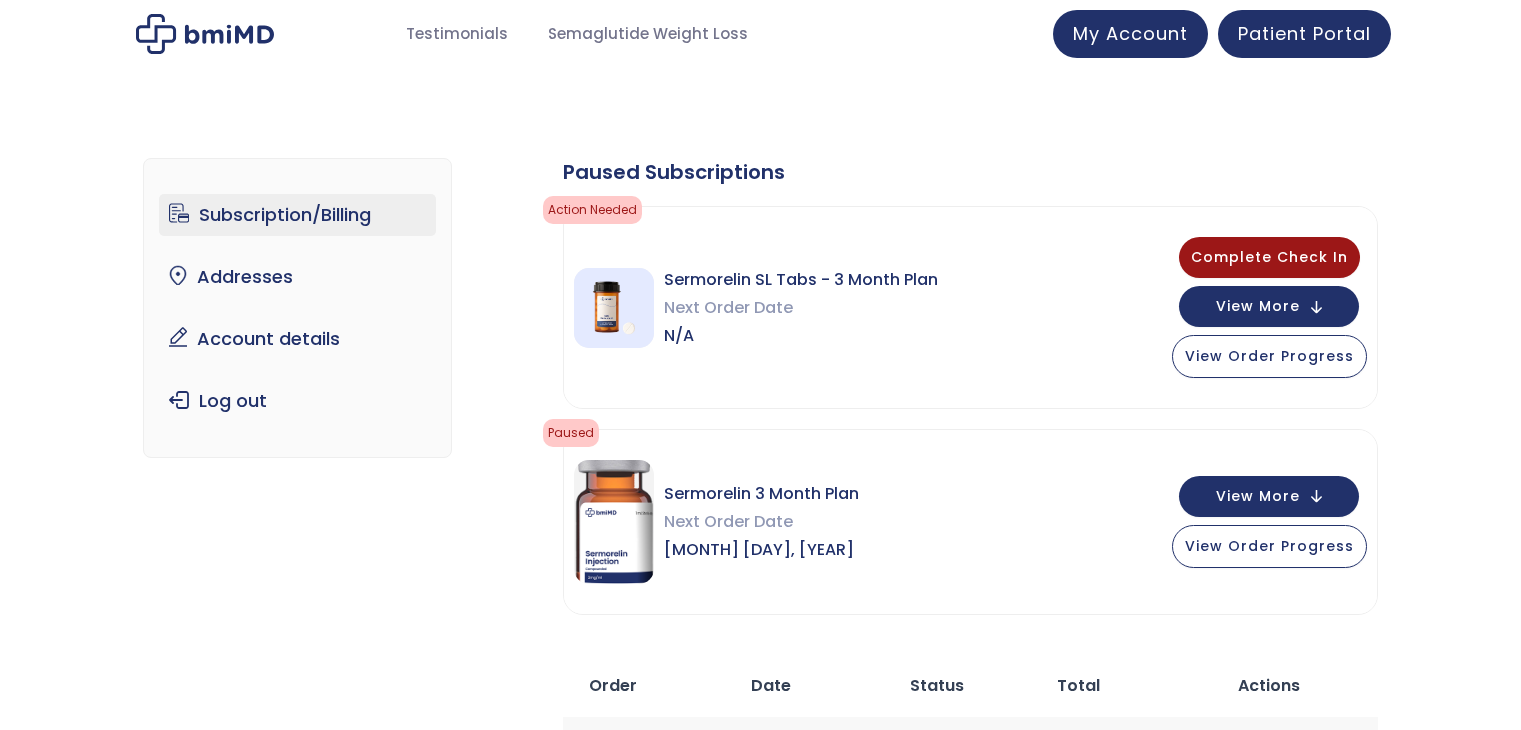 scroll, scrollTop: 0, scrollLeft: 0, axis: both 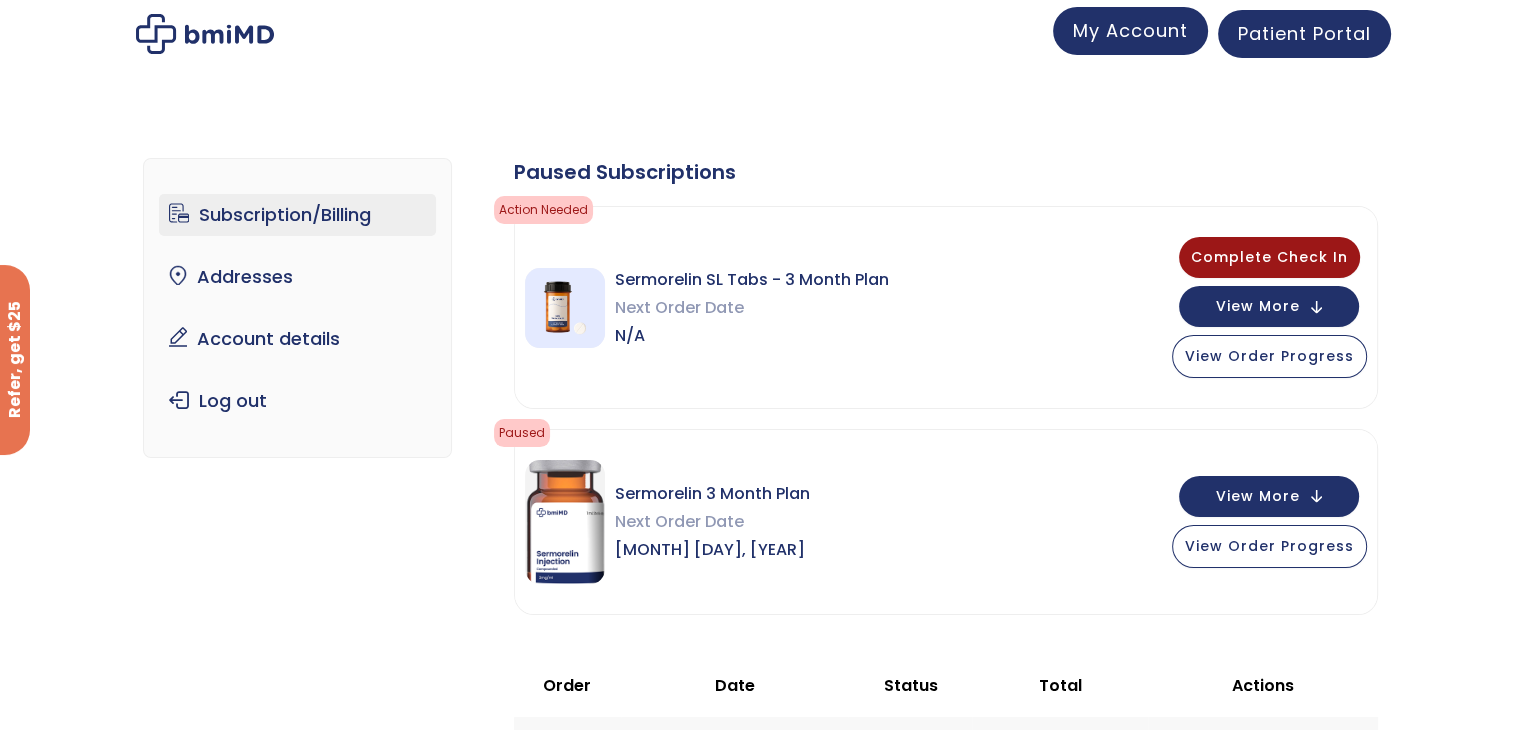 click on "My Account" at bounding box center (1130, 30) 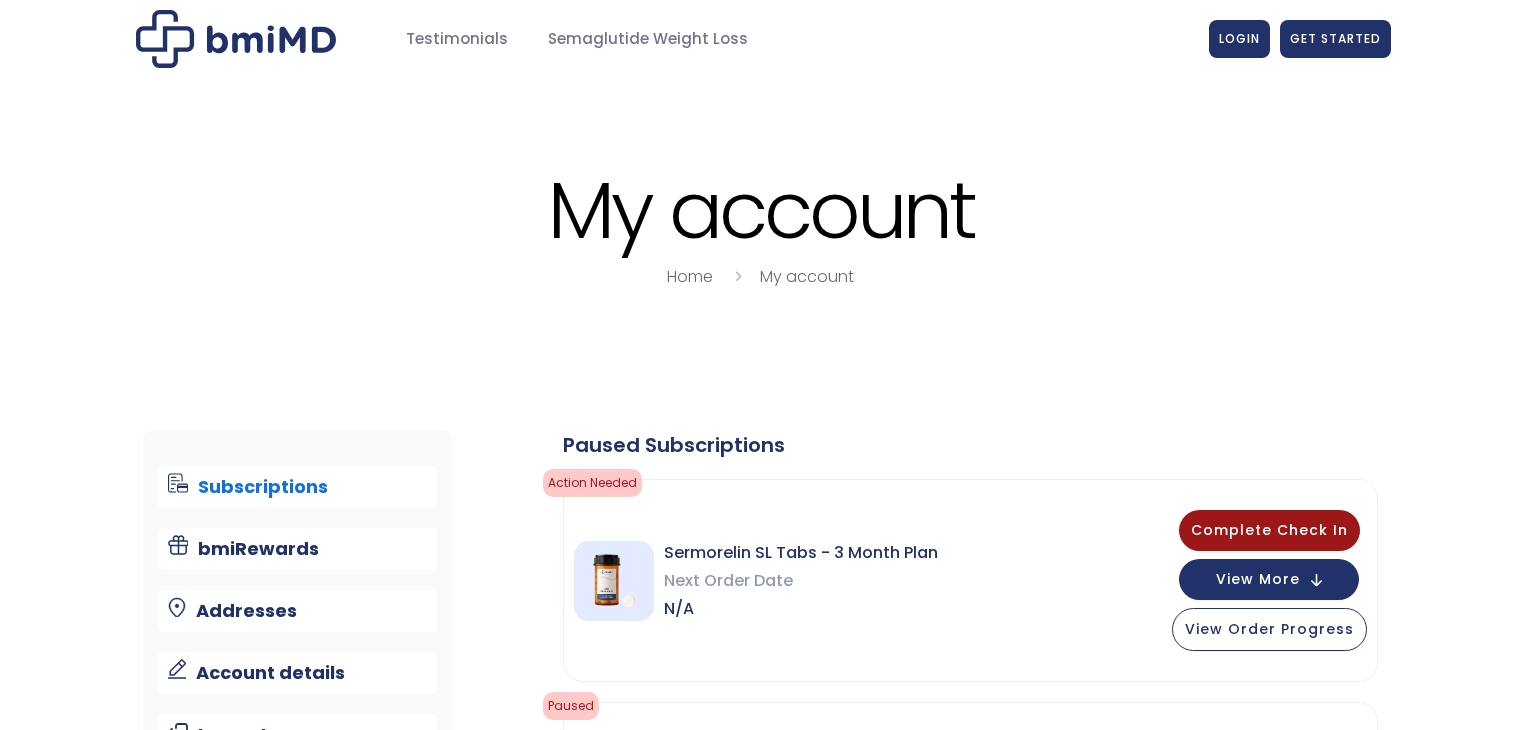 scroll, scrollTop: 0, scrollLeft: 0, axis: both 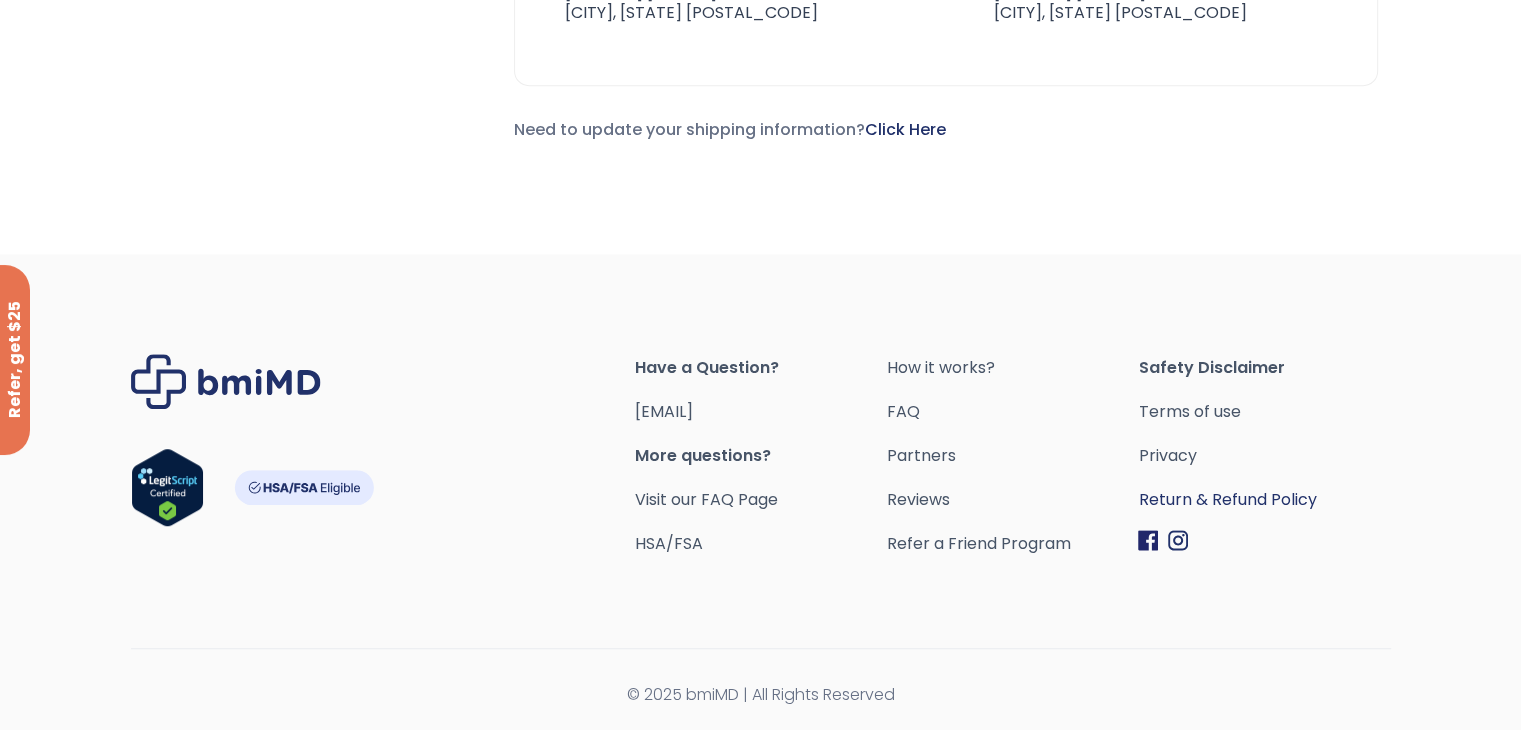 click on "Return & Refund Policy" at bounding box center [1264, 500] 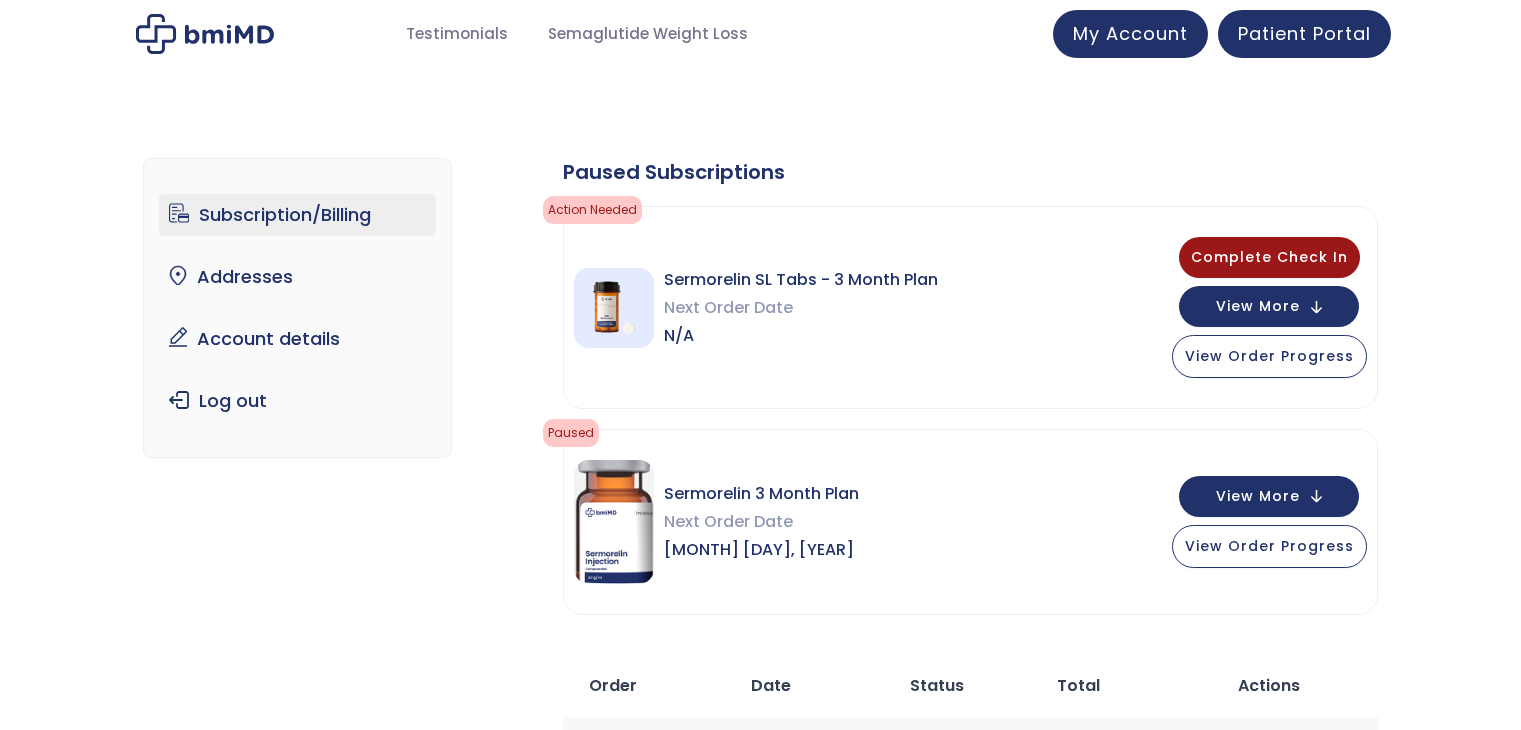 scroll, scrollTop: 0, scrollLeft: 0, axis: both 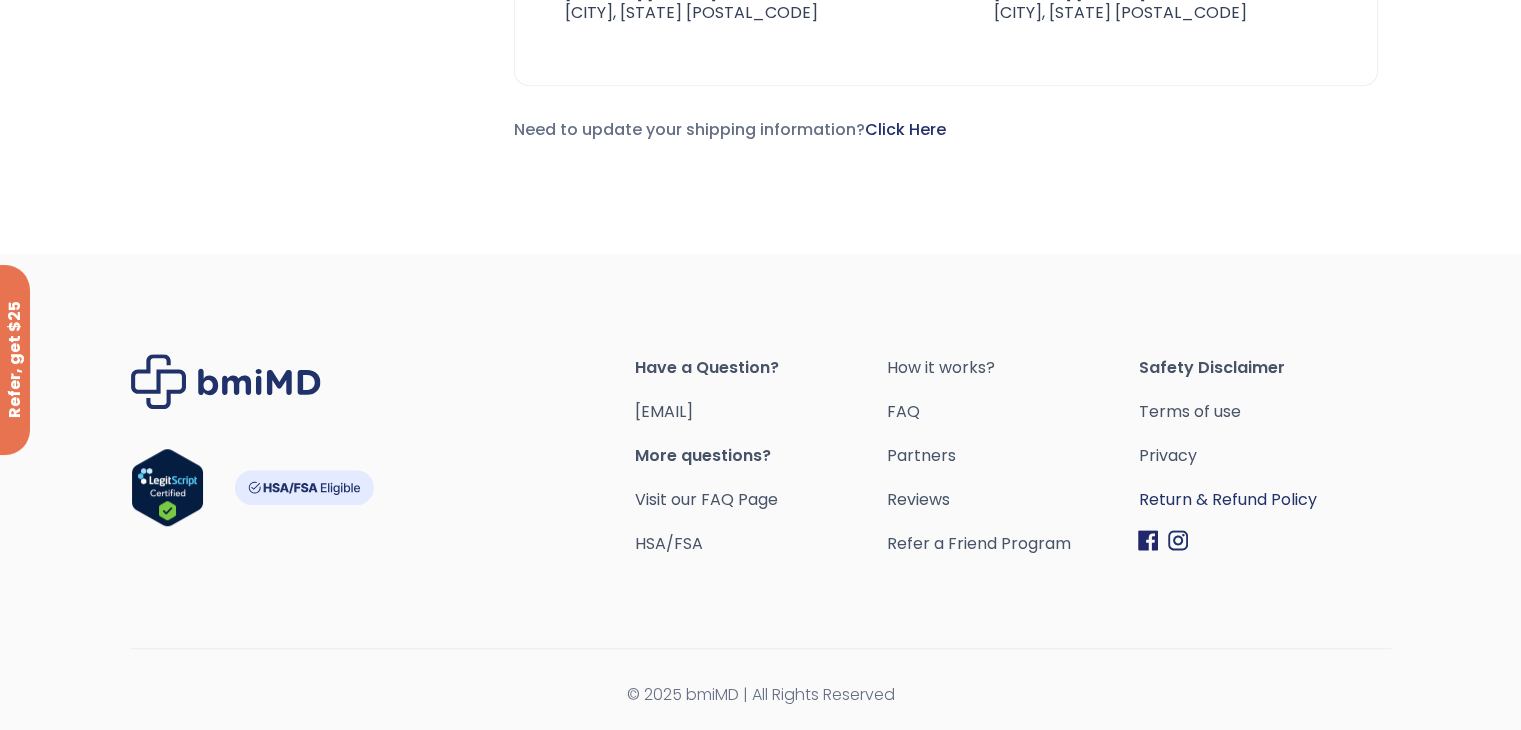click on "Return & Refund Policy" at bounding box center [1264, 500] 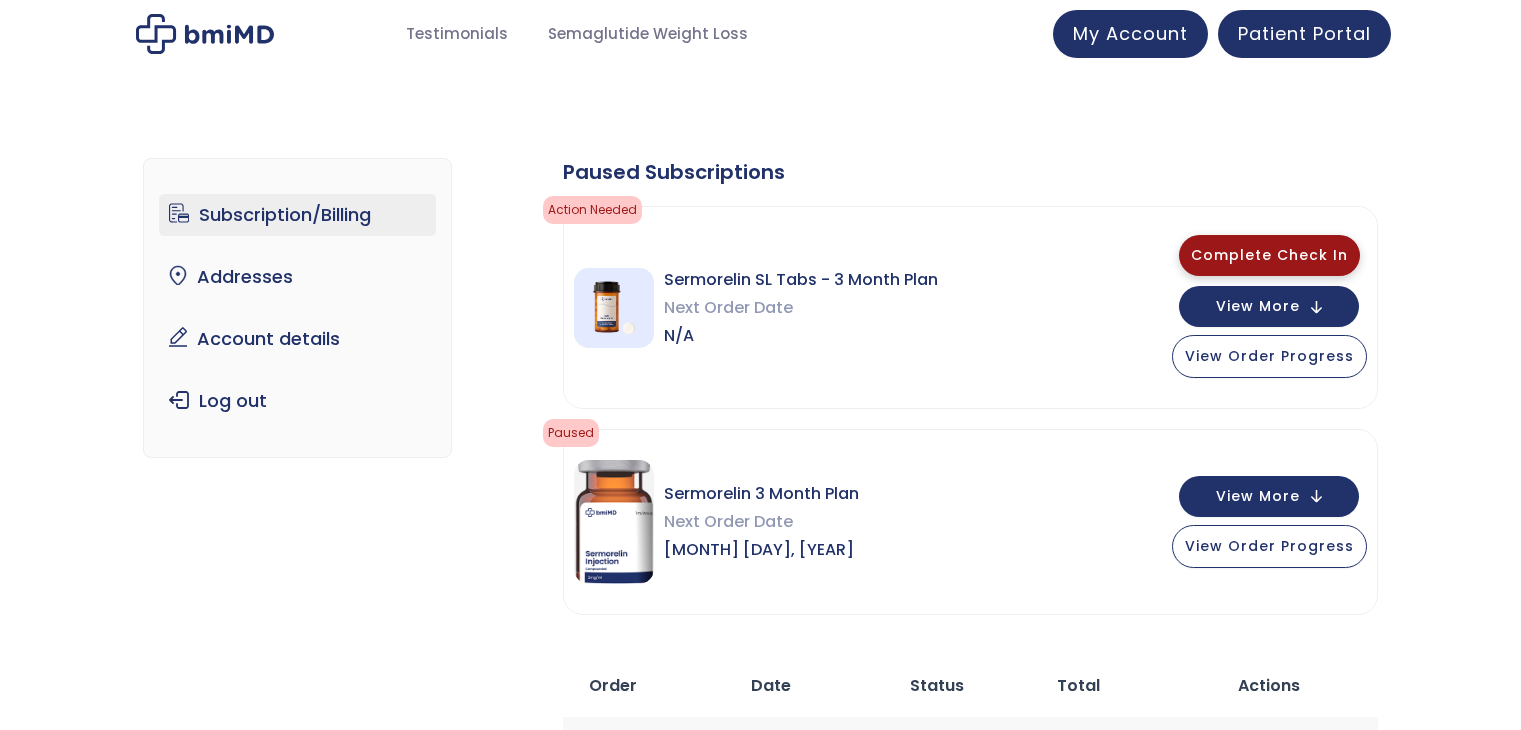 scroll, scrollTop: 0, scrollLeft: 0, axis: both 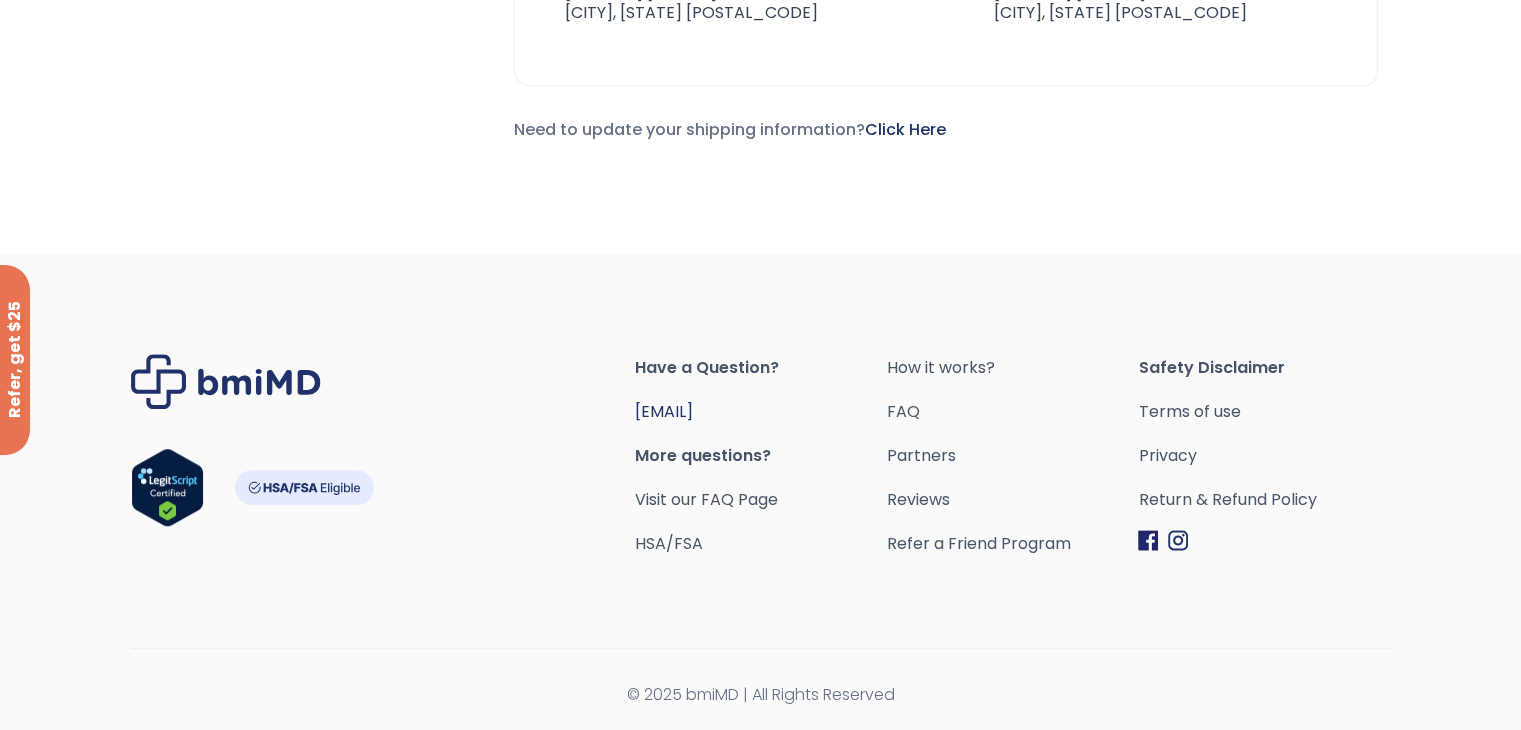 click on "[EMAIL]" at bounding box center (664, 411) 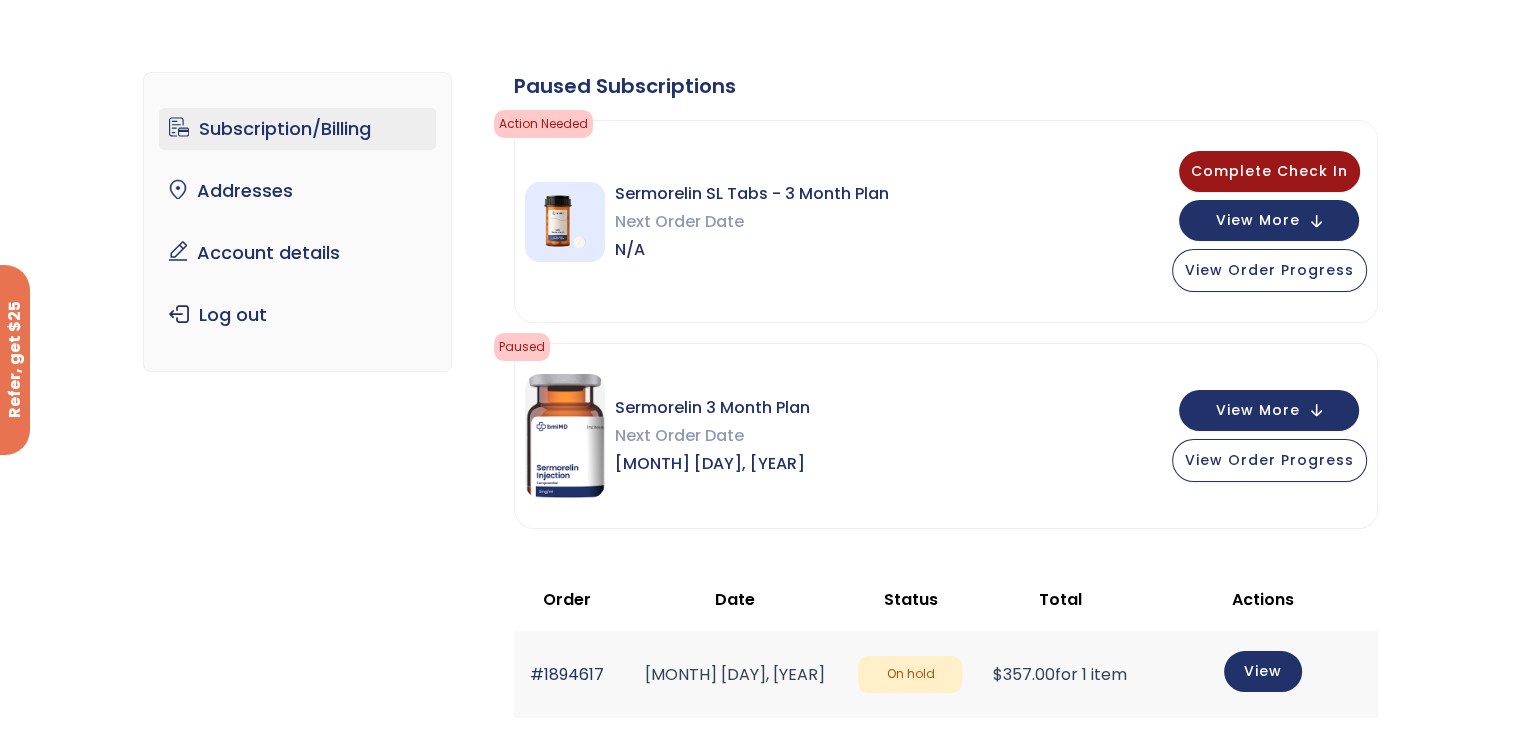 scroll, scrollTop: 0, scrollLeft: 0, axis: both 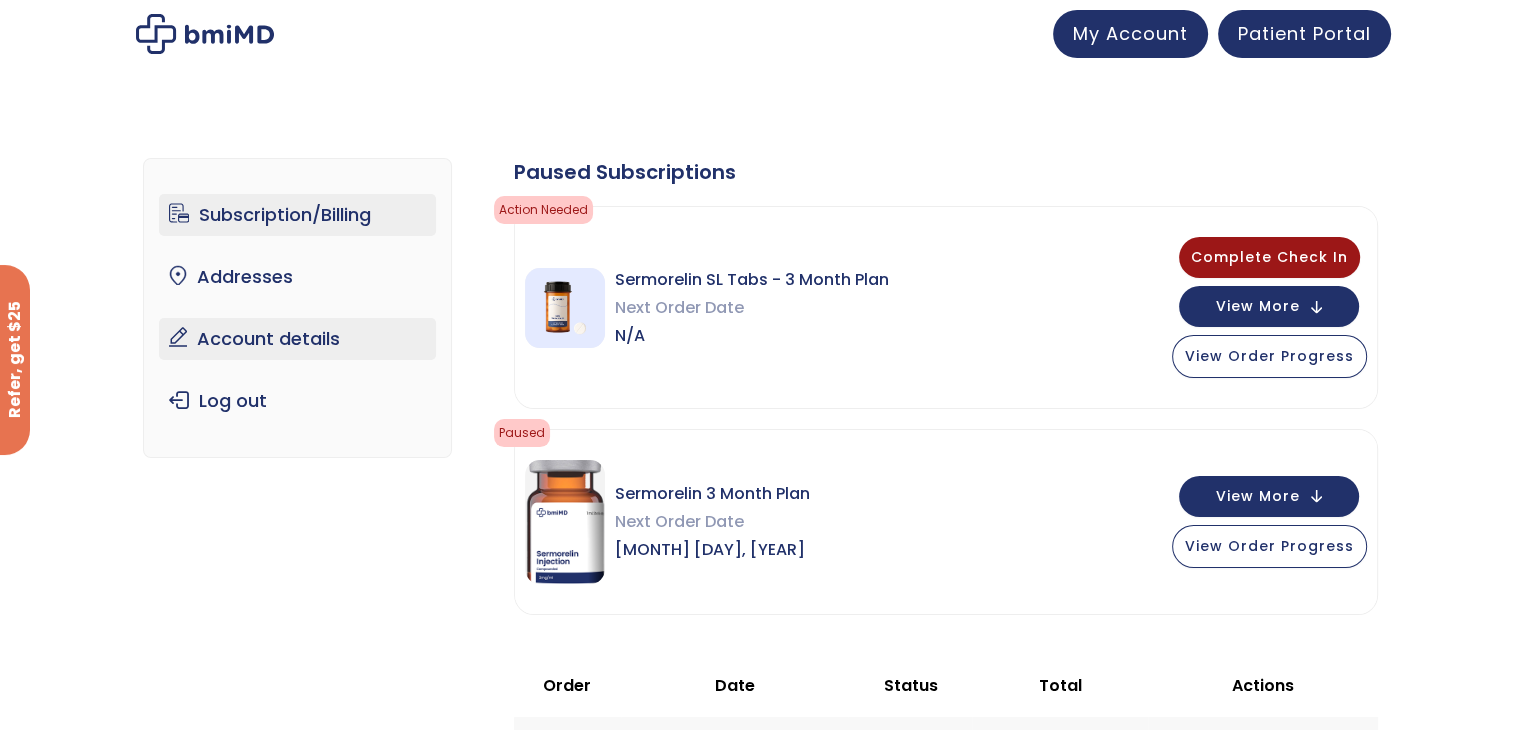 click on "Account details" at bounding box center (297, 339) 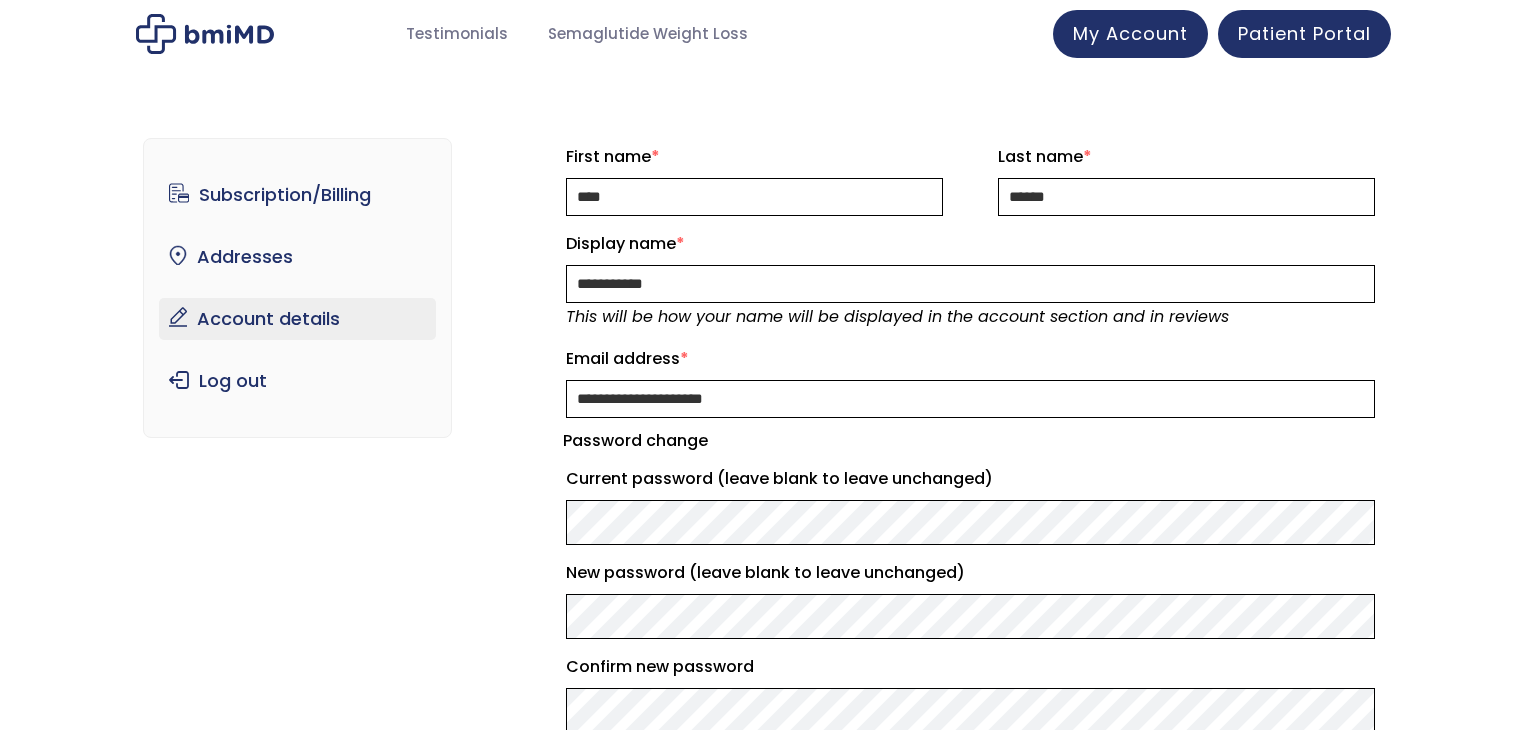 scroll, scrollTop: 0, scrollLeft: 0, axis: both 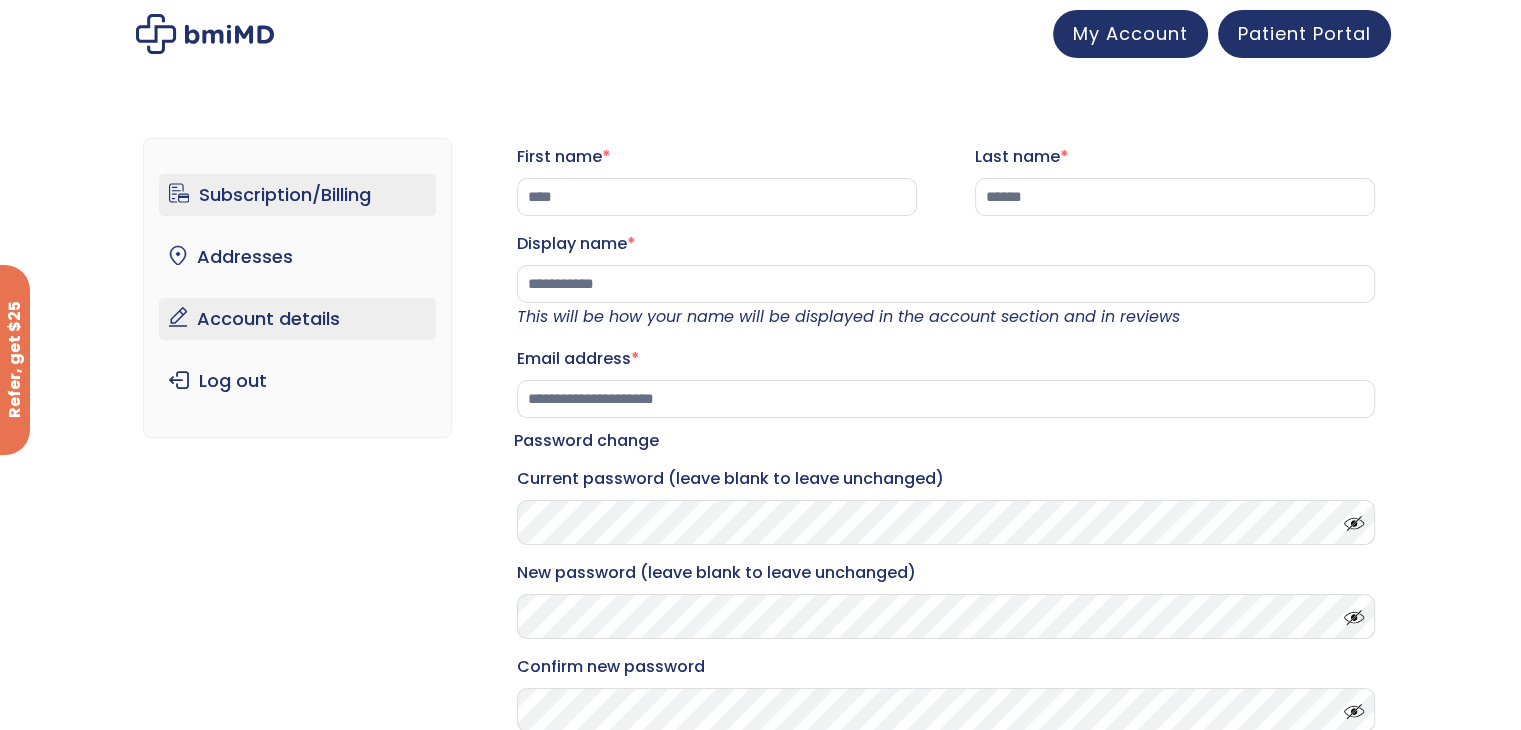 click on "Subscription/Billing" at bounding box center [297, 195] 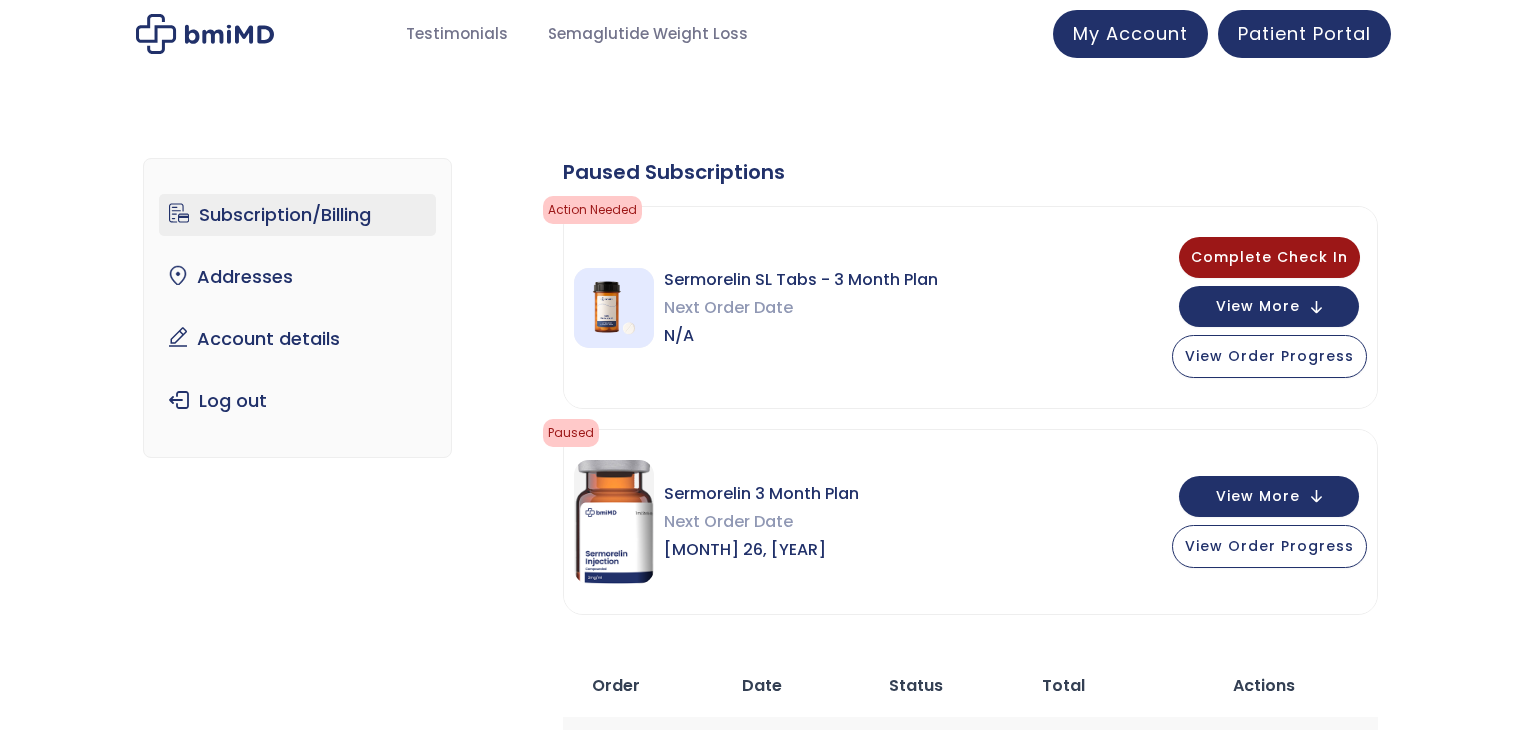scroll, scrollTop: 0, scrollLeft: 0, axis: both 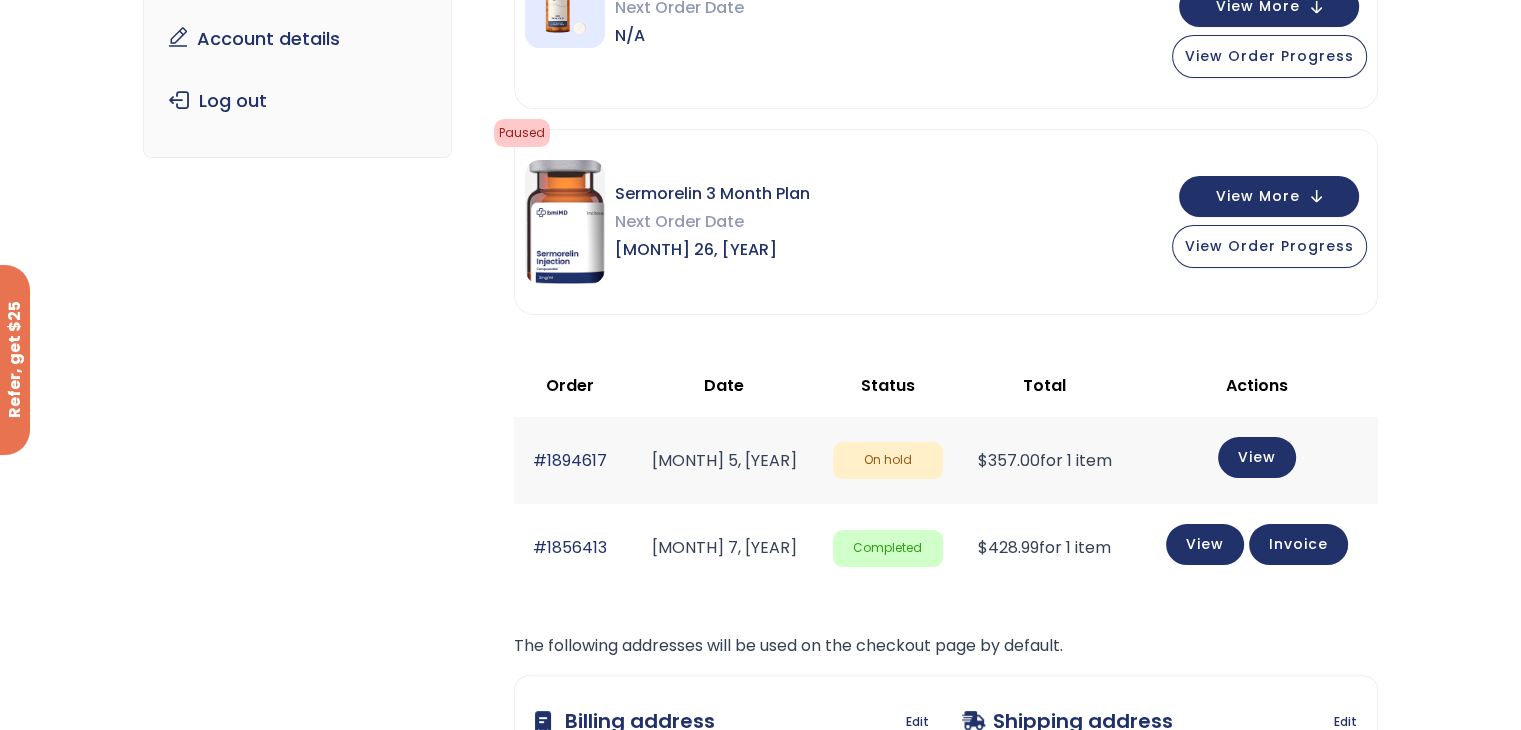 drag, startPoint x: 944, startPoint y: 363, endPoint x: 970, endPoint y: 461, distance: 101.390335 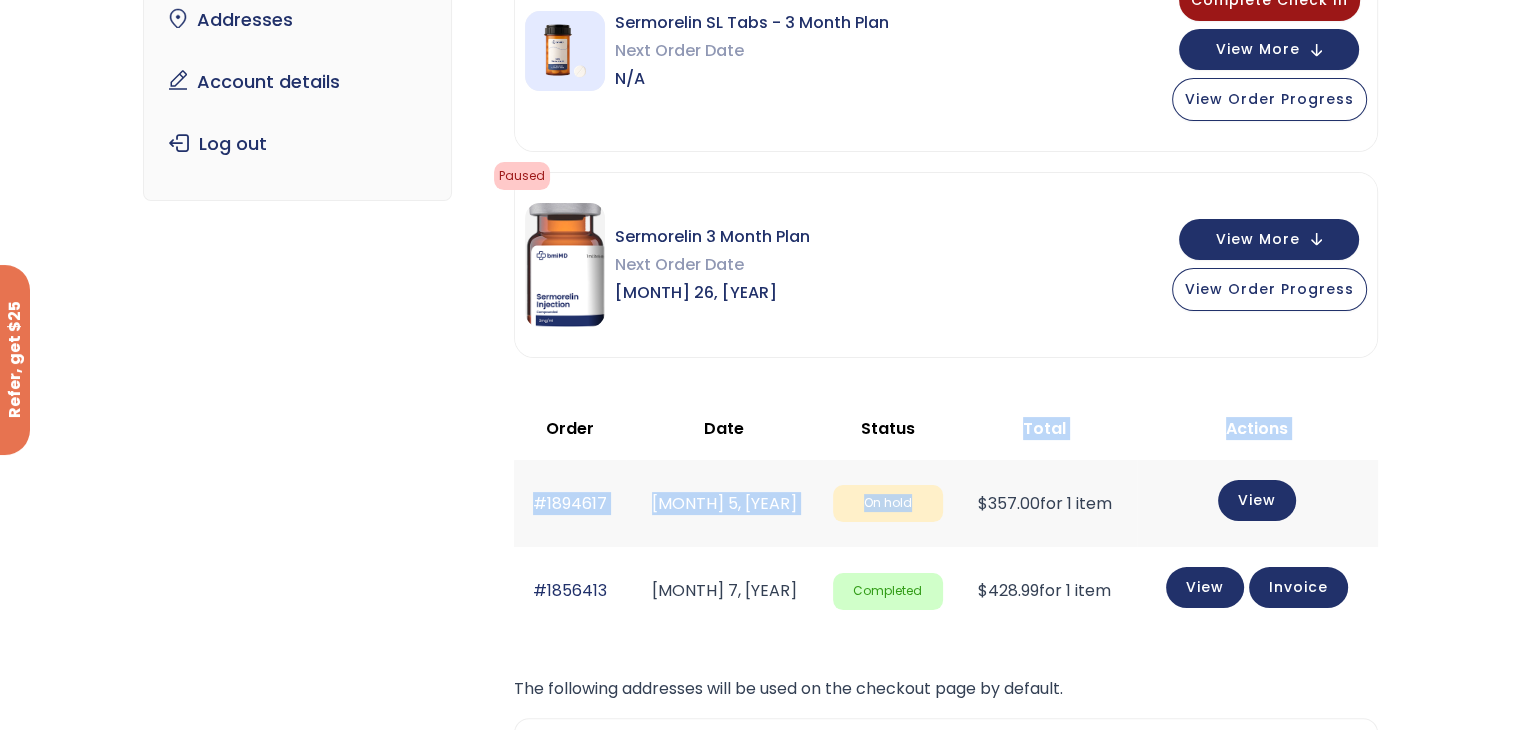 scroll, scrollTop: 0, scrollLeft: 0, axis: both 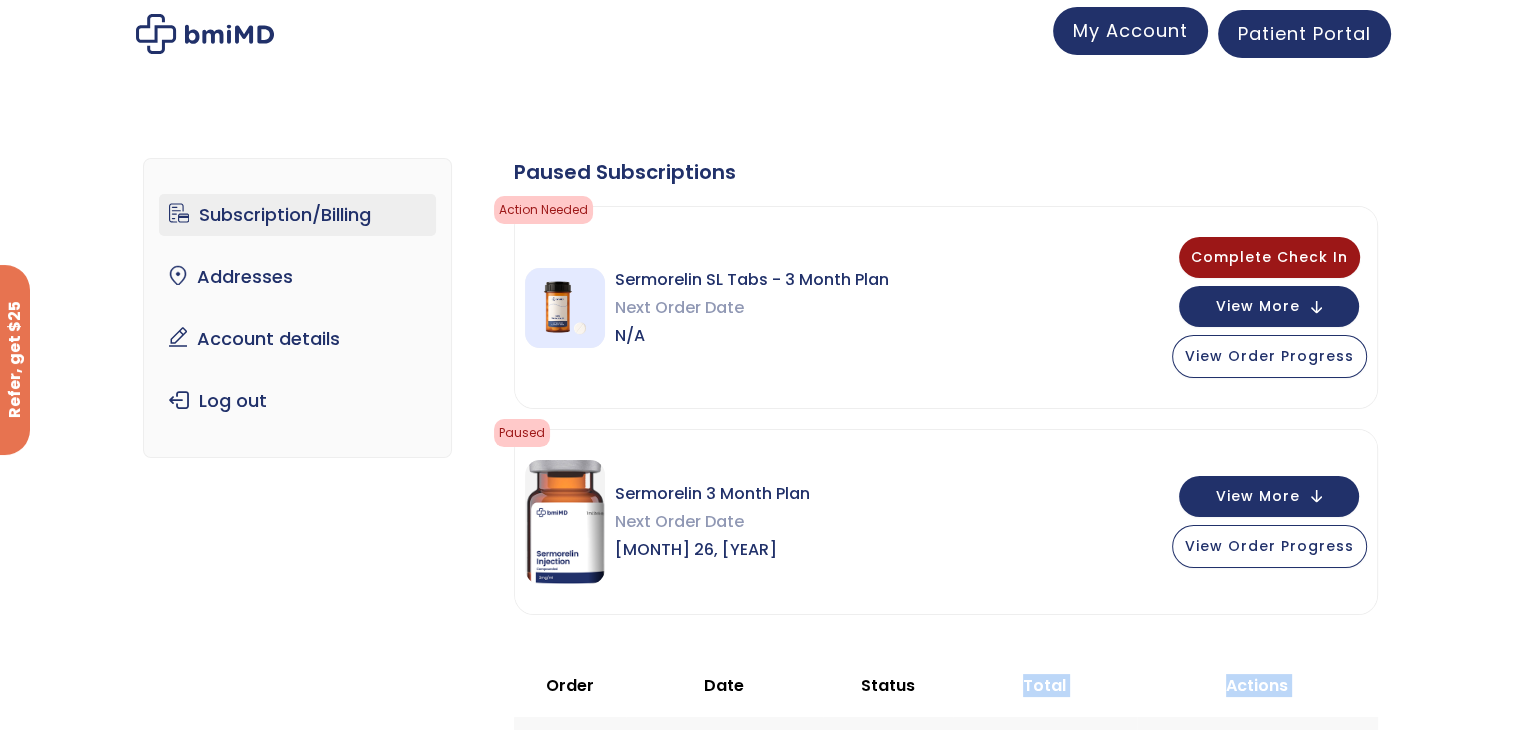 click on "My Account" at bounding box center (1130, 30) 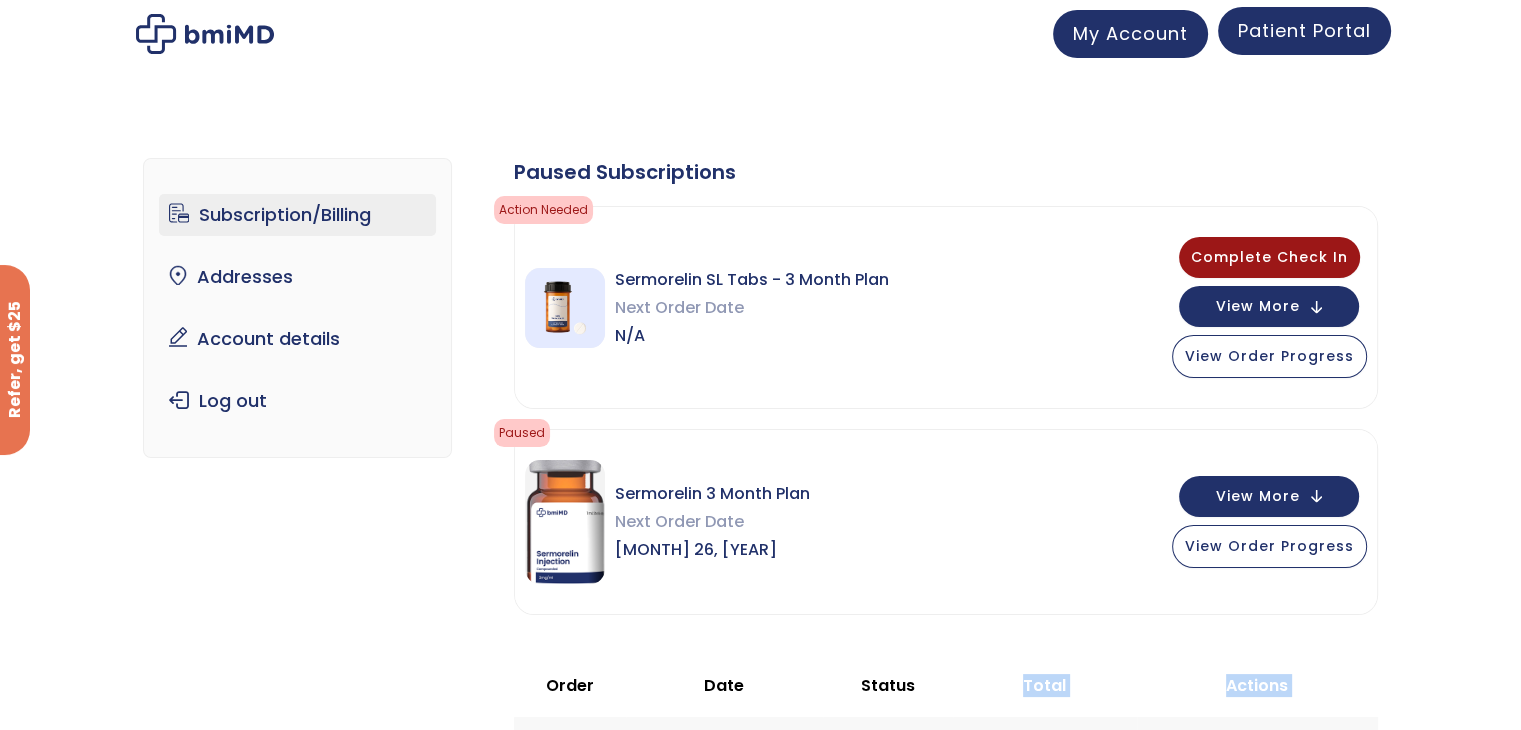 click on "Patient Portal" at bounding box center (1304, 30) 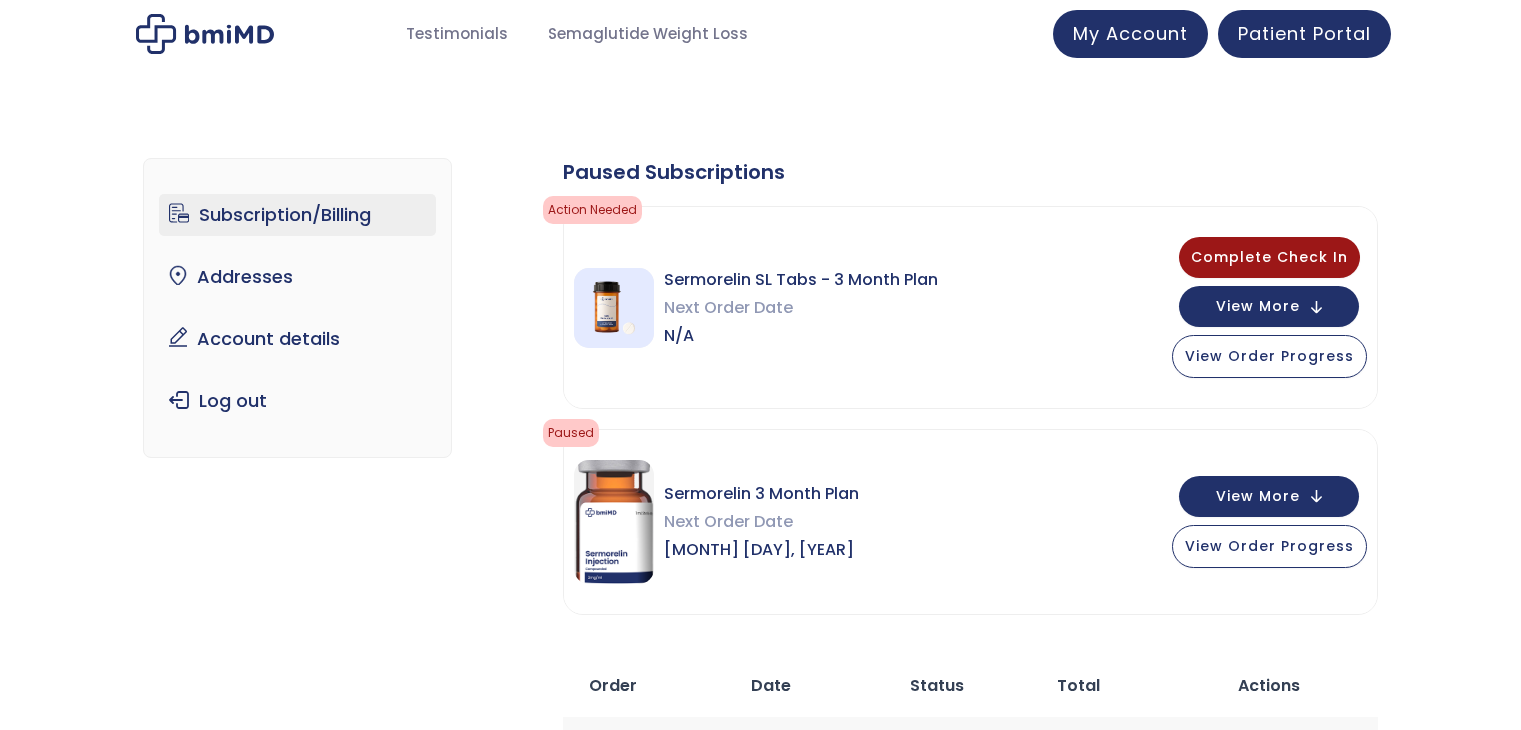 scroll, scrollTop: 0, scrollLeft: 0, axis: both 